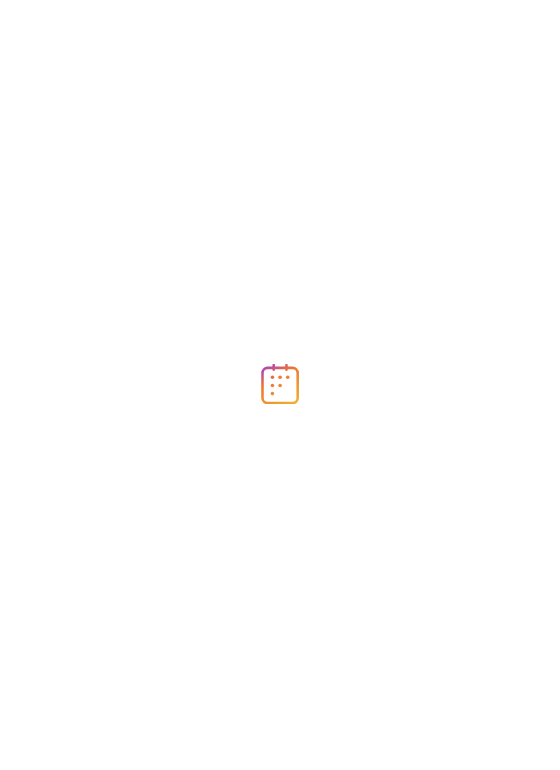 scroll, scrollTop: 0, scrollLeft: 0, axis: both 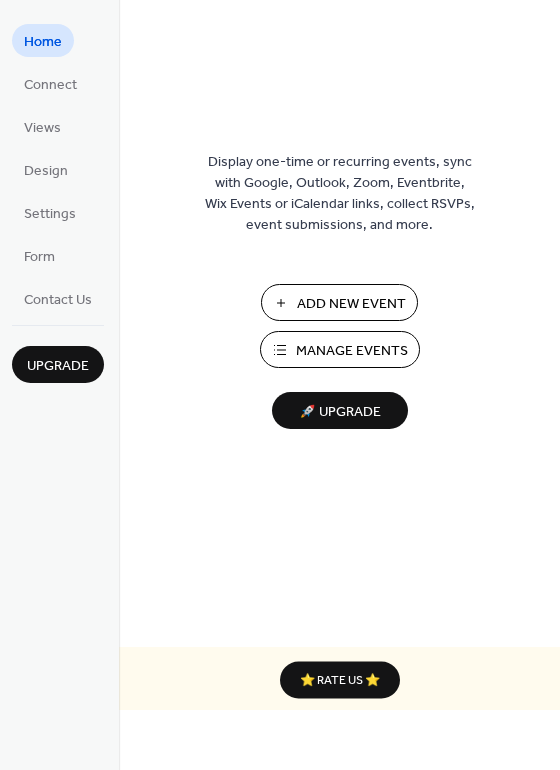 click on "Add New Event" at bounding box center [351, 304] 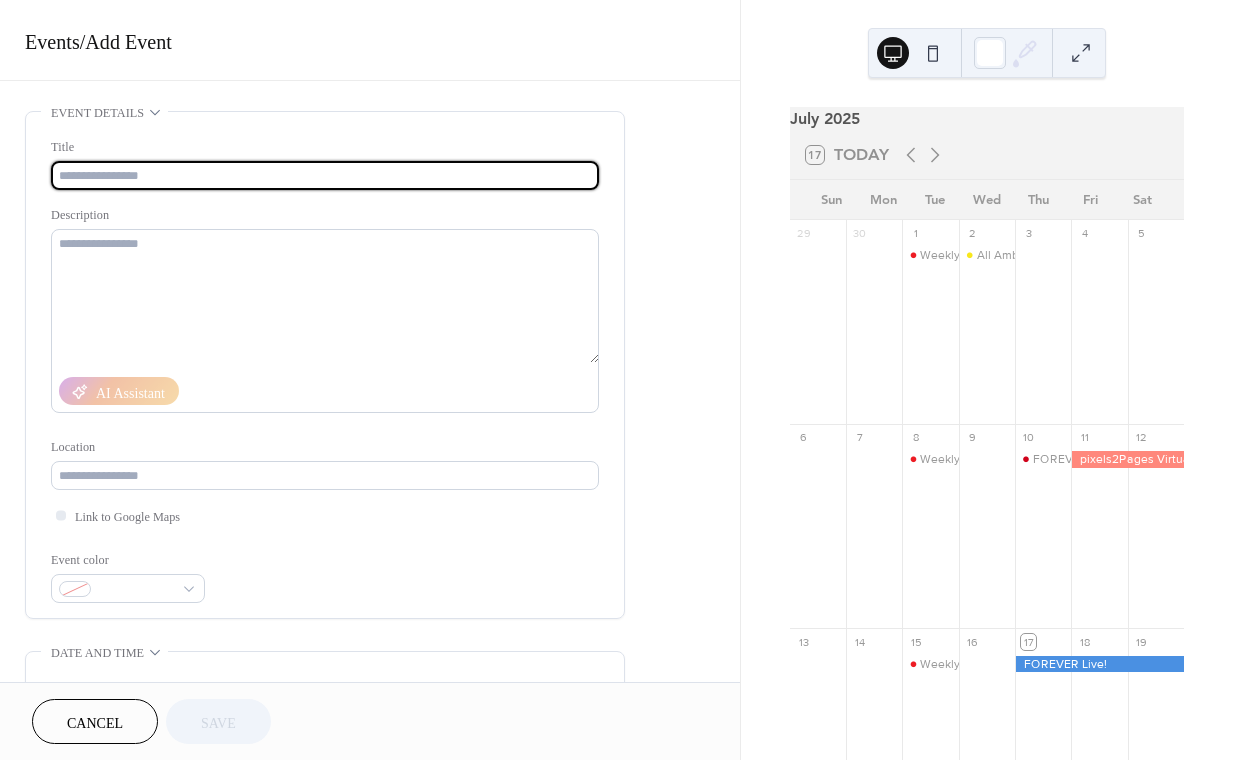 scroll, scrollTop: 0, scrollLeft: 0, axis: both 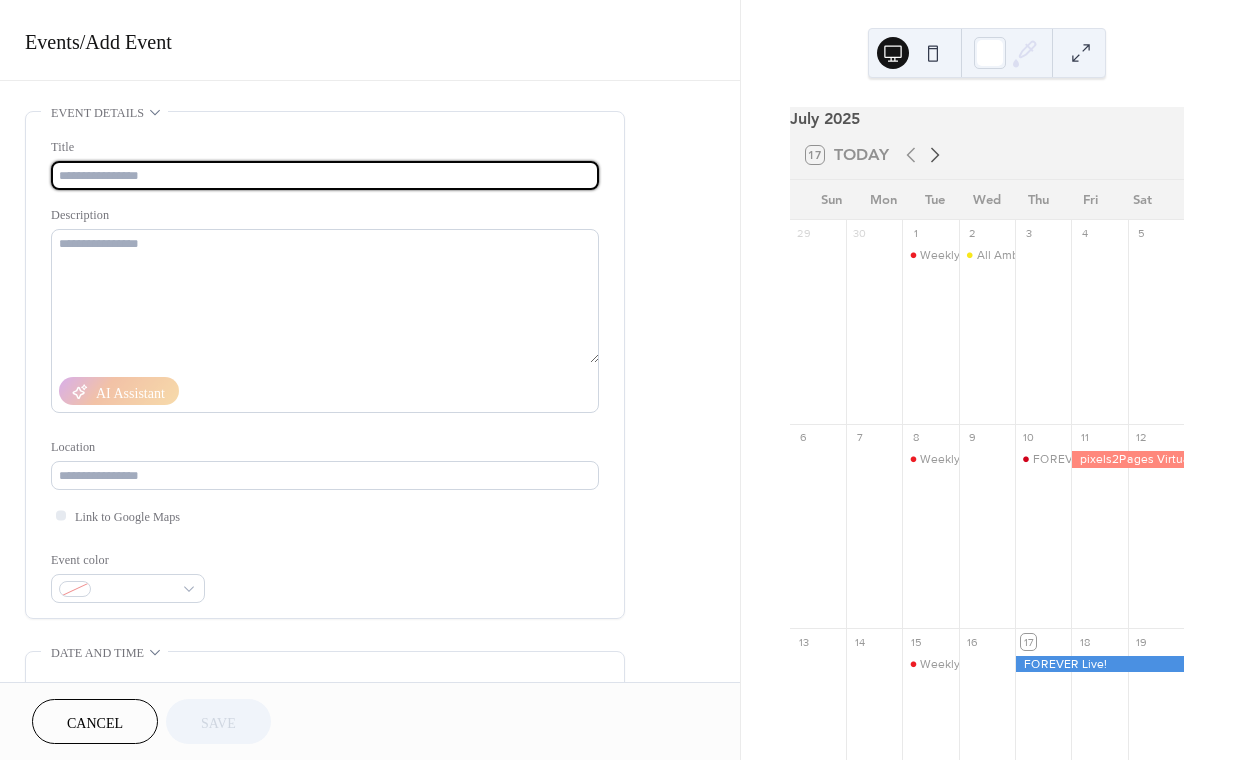 click 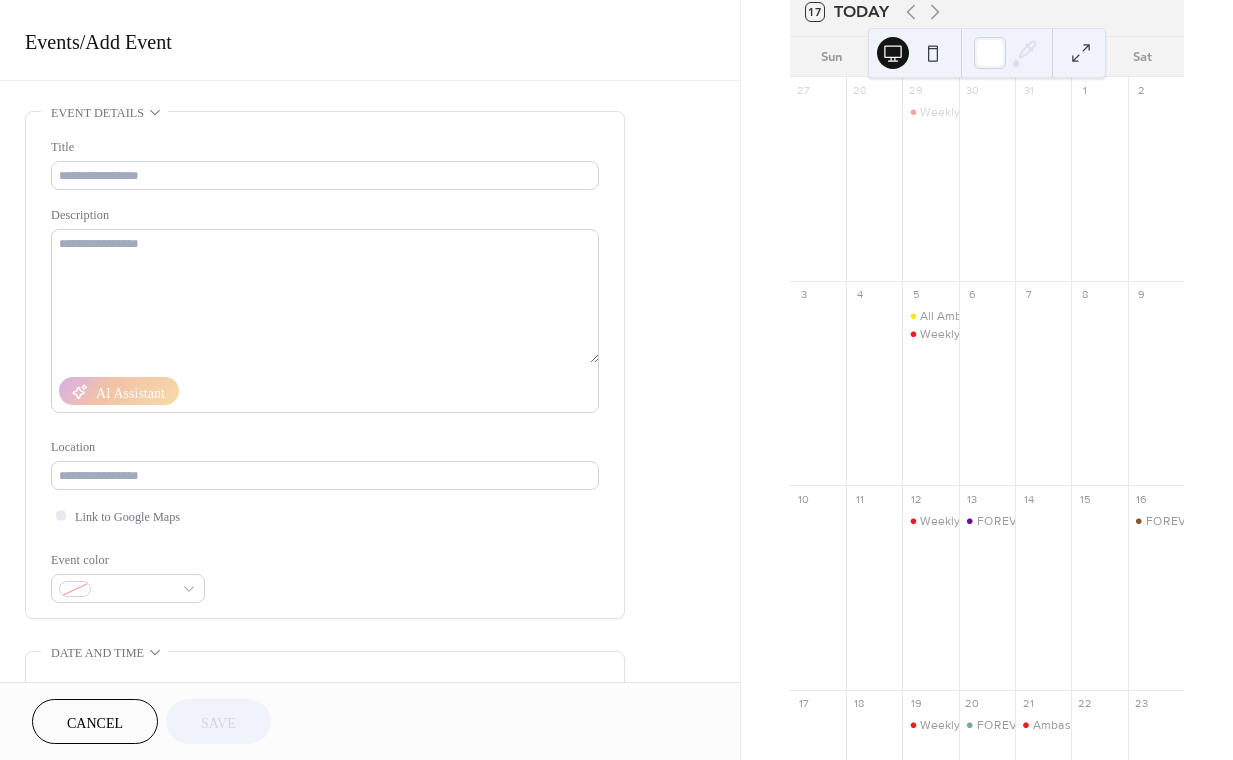scroll, scrollTop: 185, scrollLeft: 0, axis: vertical 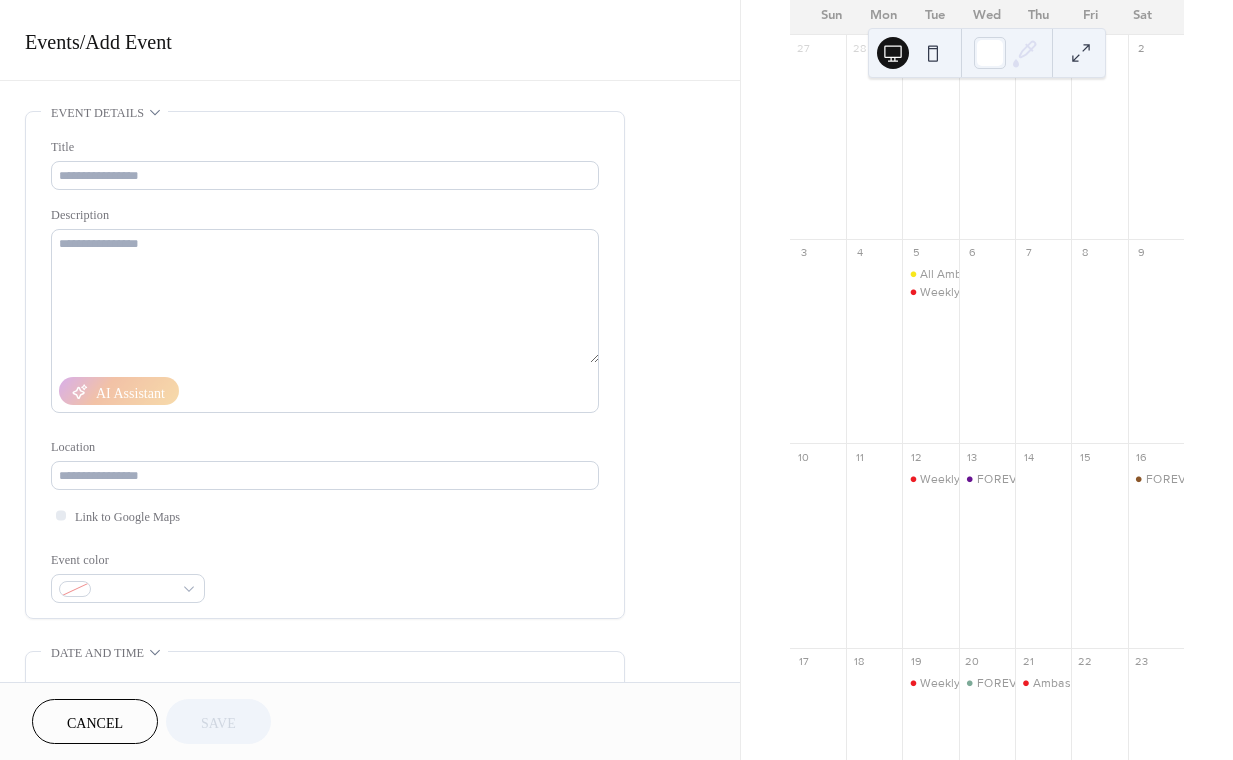 click on "FOREVER Genealogy Group" at bounding box center (1156, 556) 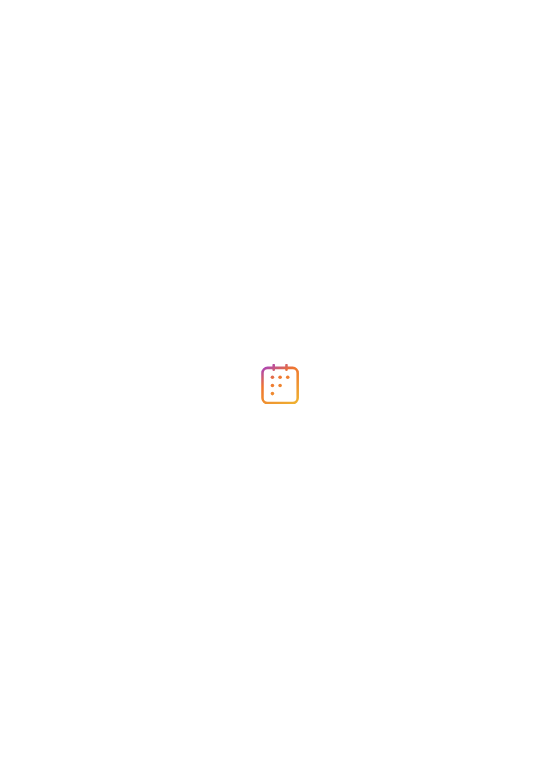 scroll, scrollTop: 0, scrollLeft: 0, axis: both 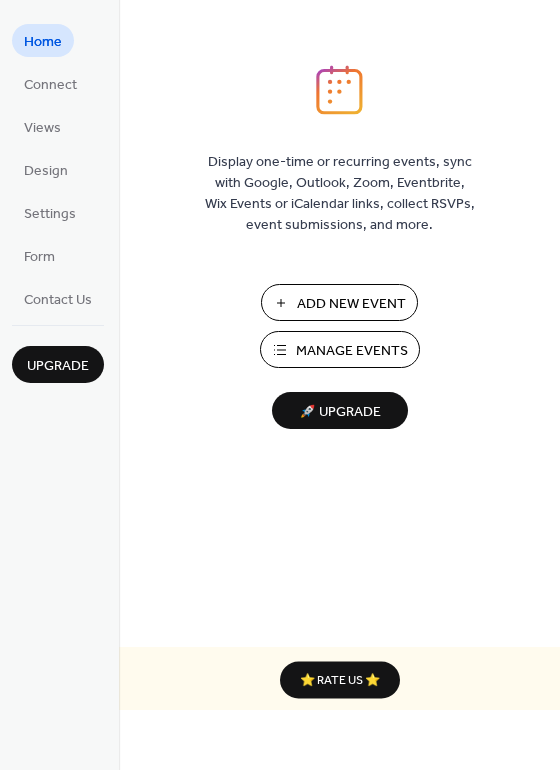 click on "Add New Event" at bounding box center (339, 302) 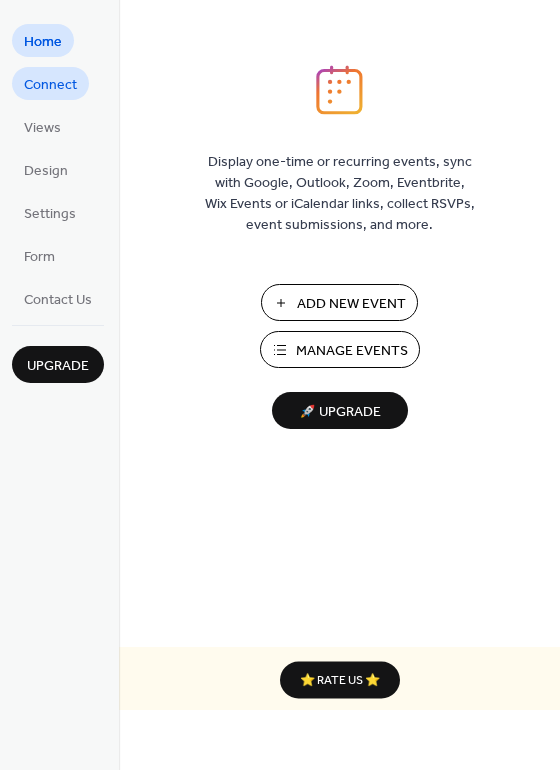 click on "Connect" at bounding box center (50, 85) 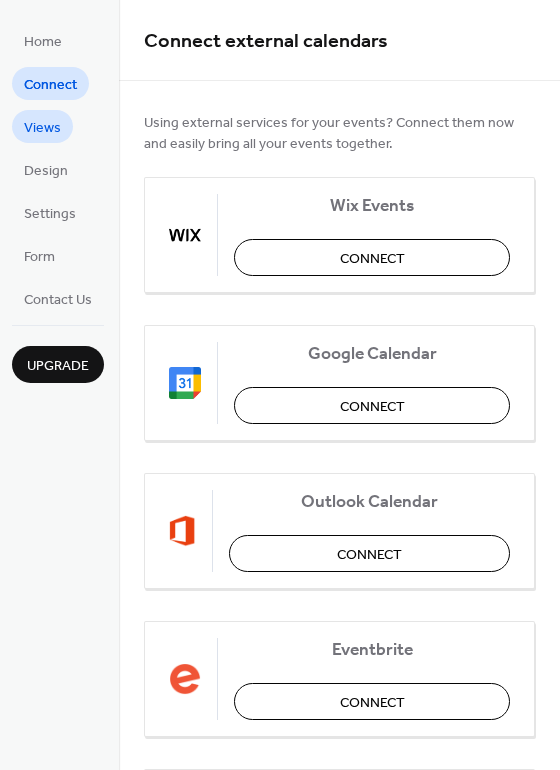 click on "Views" at bounding box center (42, 128) 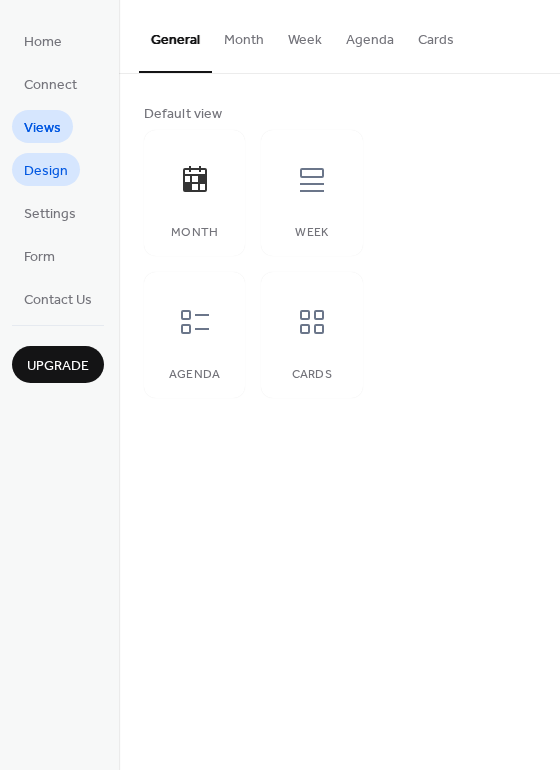 click on "Design" at bounding box center (46, 171) 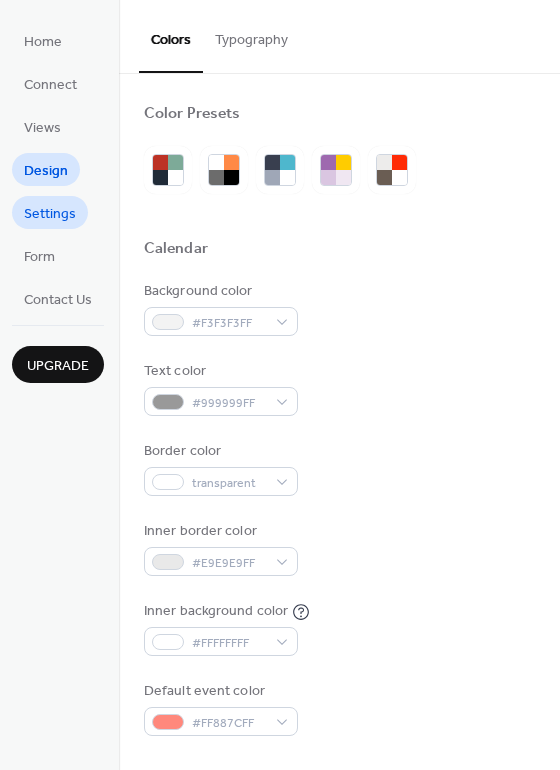 click on "Settings" at bounding box center (50, 214) 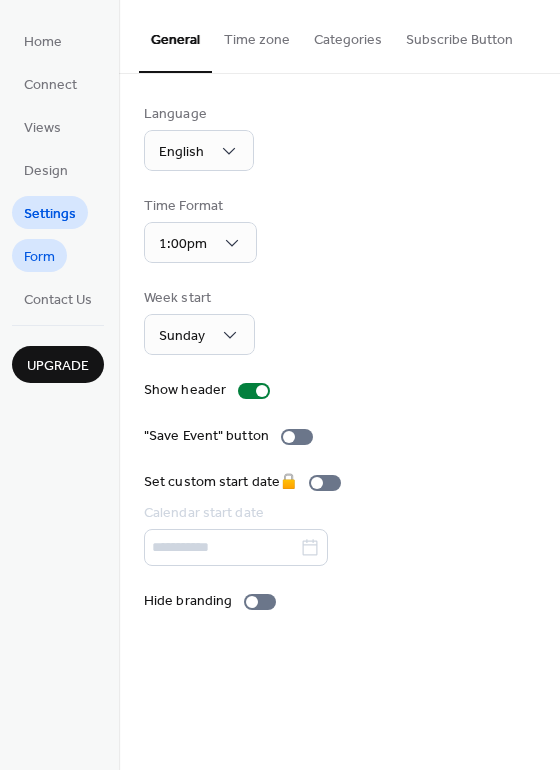 click on "Form" at bounding box center [39, 257] 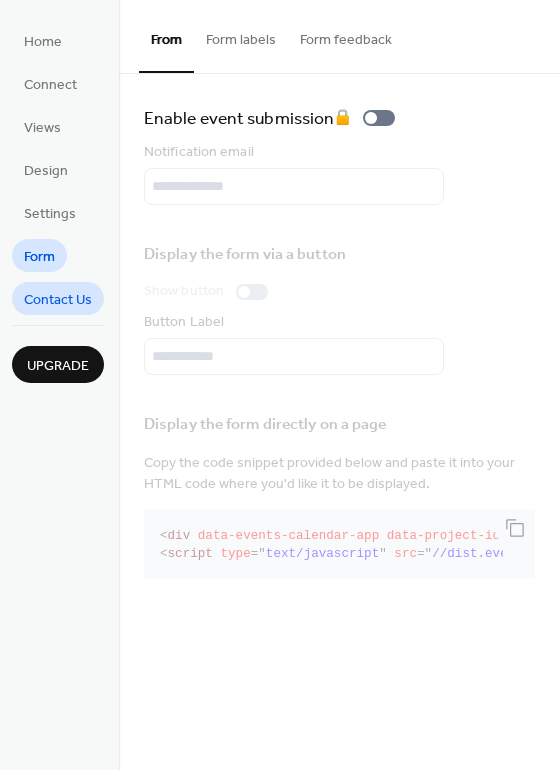click on "Contact Us" at bounding box center (58, 300) 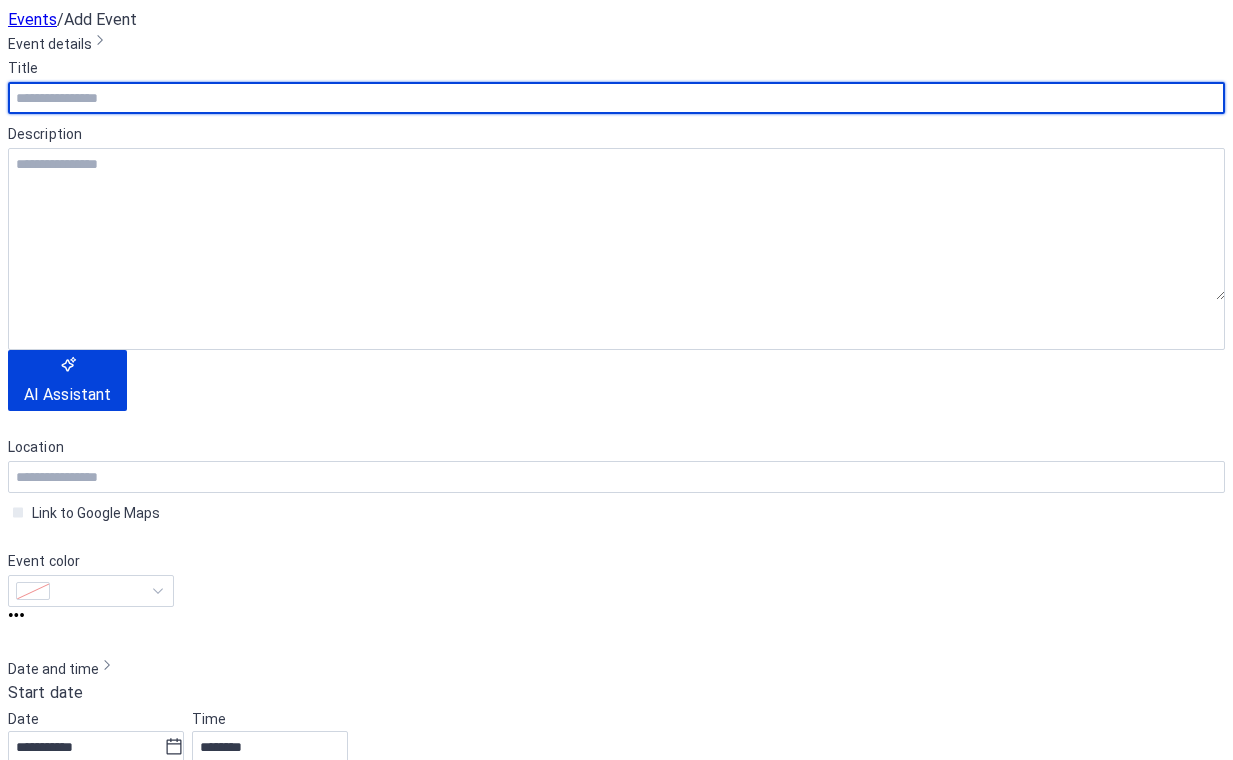 scroll, scrollTop: 0, scrollLeft: 0, axis: both 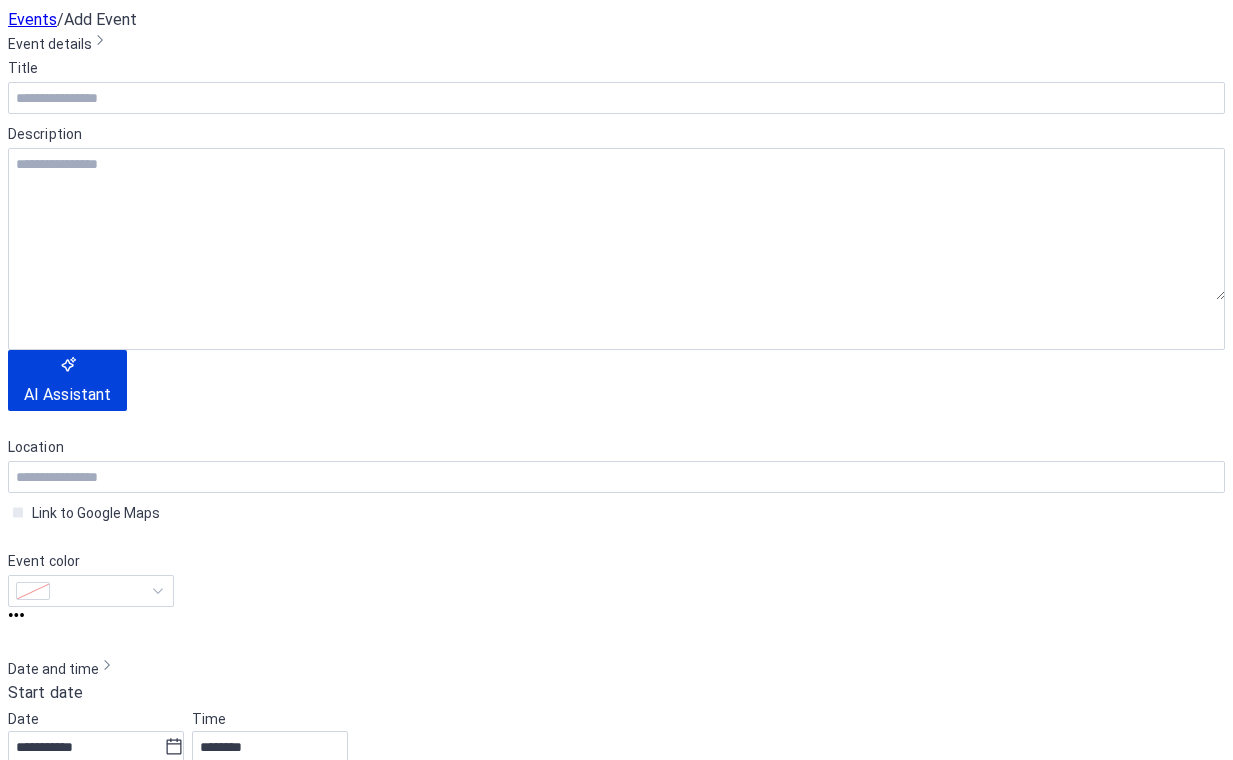 click on "FOREVER Genealogy Group" at bounding box center (1145, 2425) 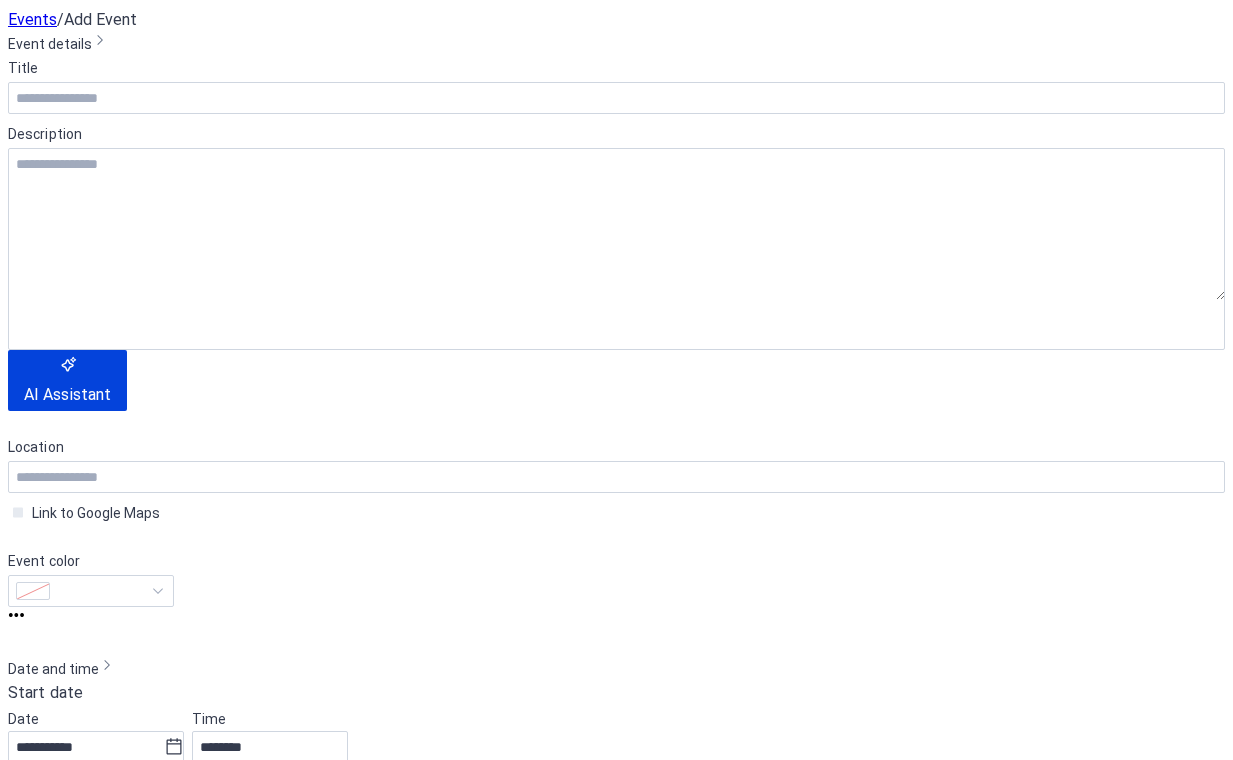 click on "Close" at bounding box center [343, 2752] 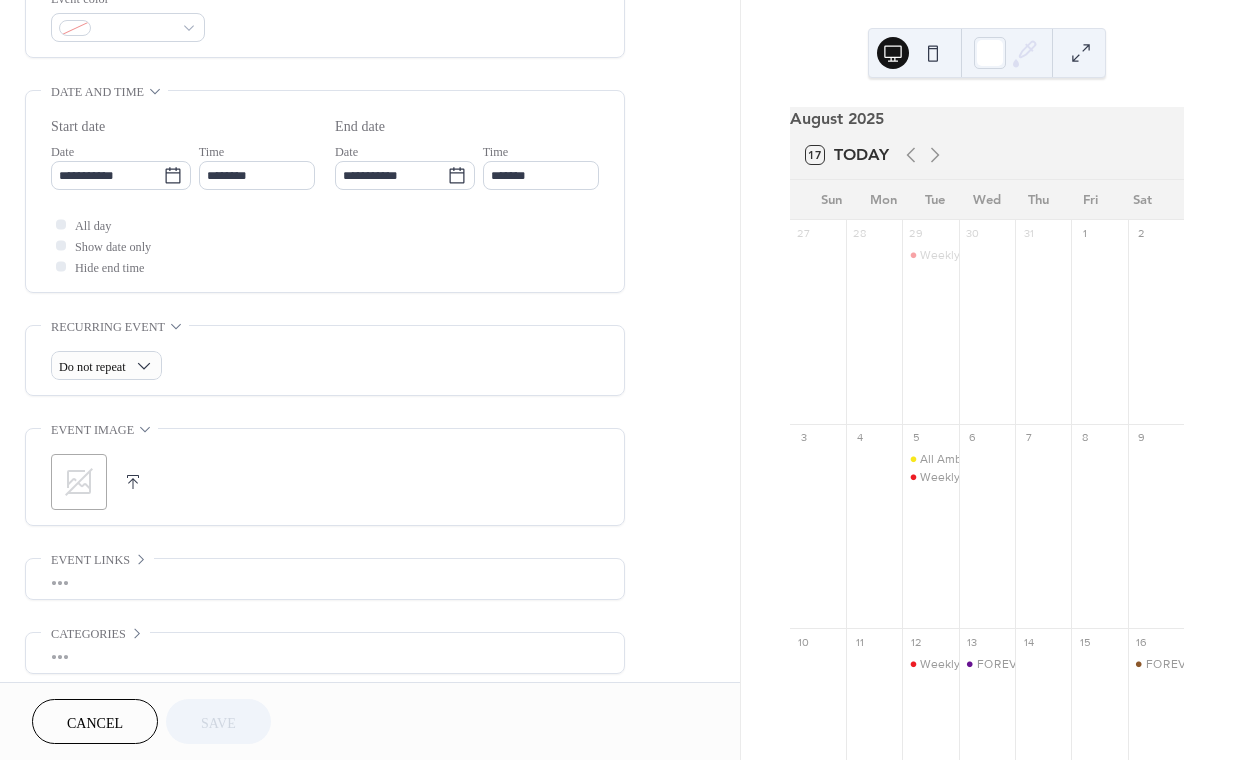 scroll, scrollTop: 564, scrollLeft: 0, axis: vertical 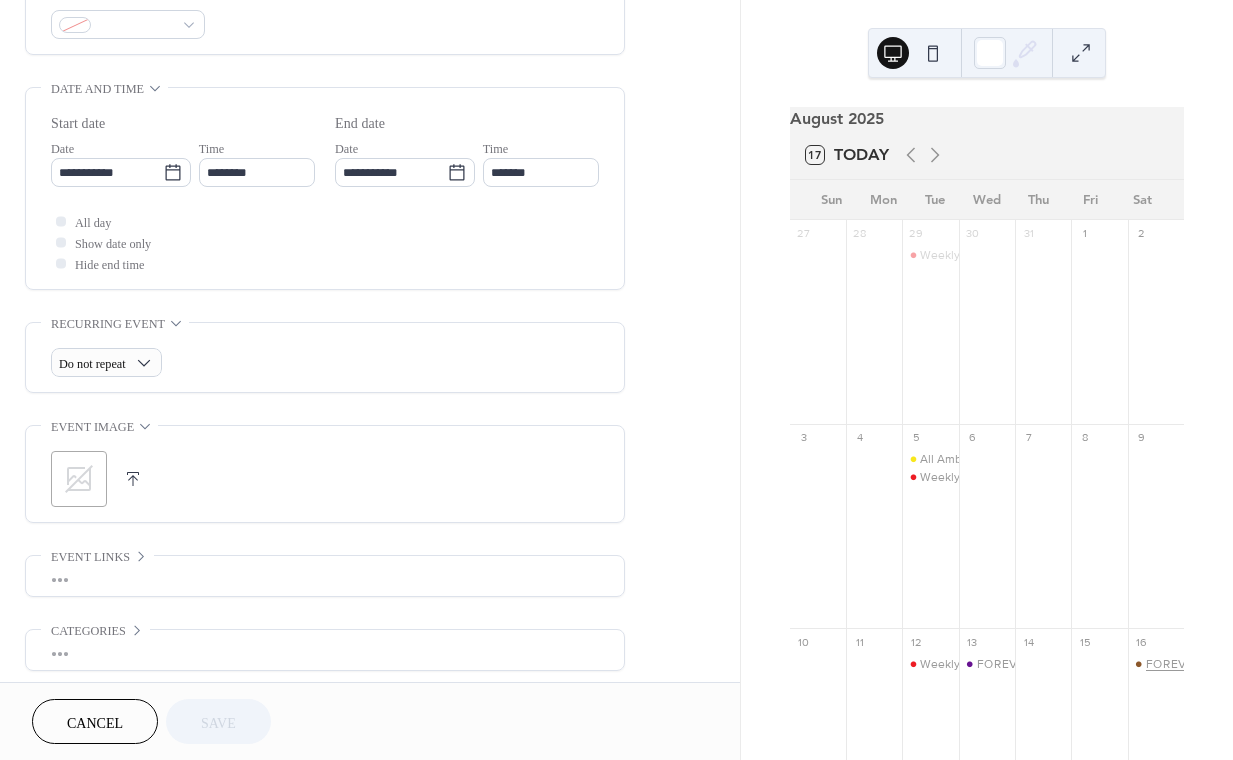 click on "FOREVER Genealogy Group" at bounding box center [1223, 664] 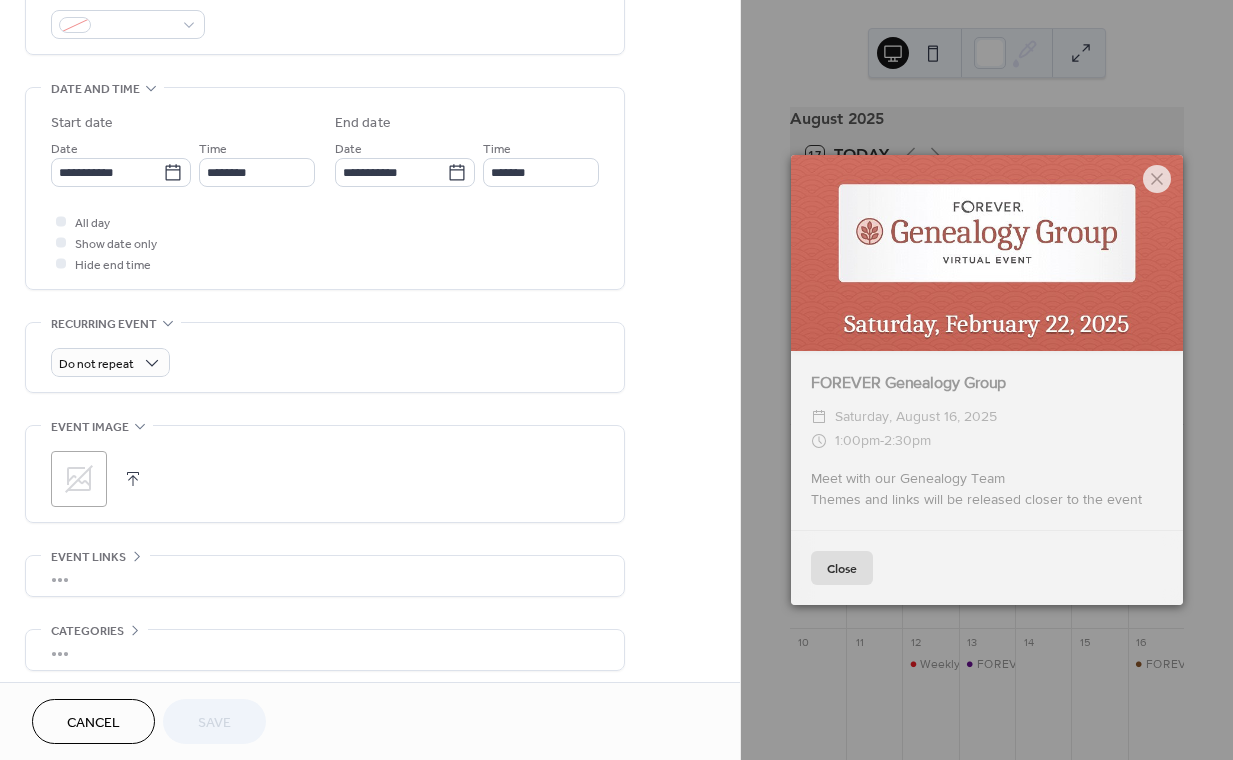 click at bounding box center [987, 253] 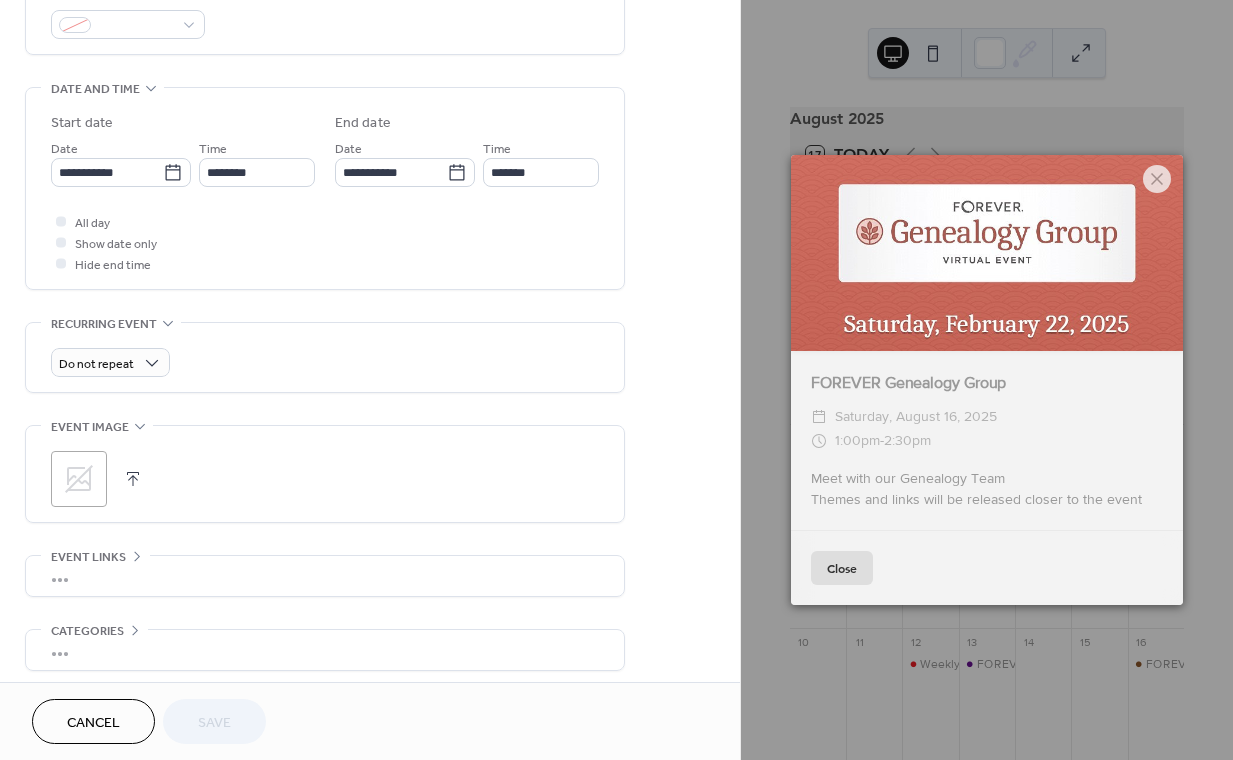 click at bounding box center (987, 253) 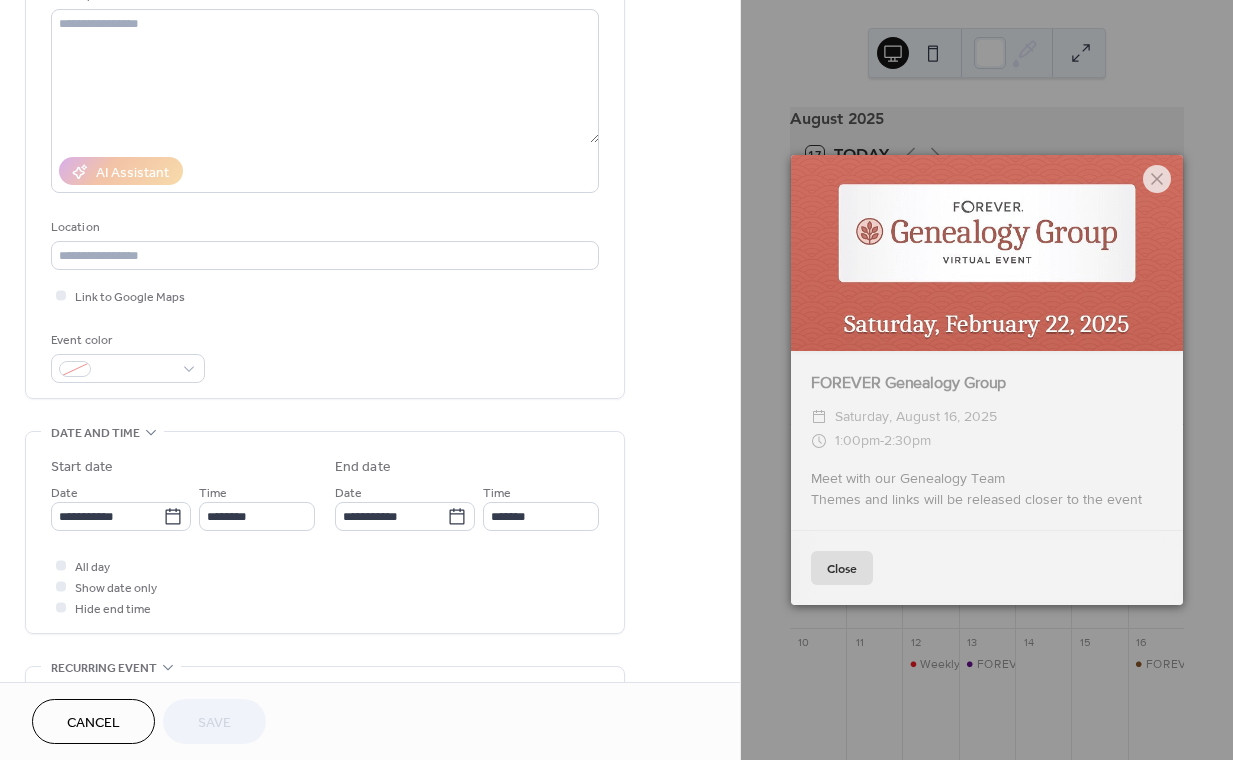 scroll, scrollTop: 0, scrollLeft: 0, axis: both 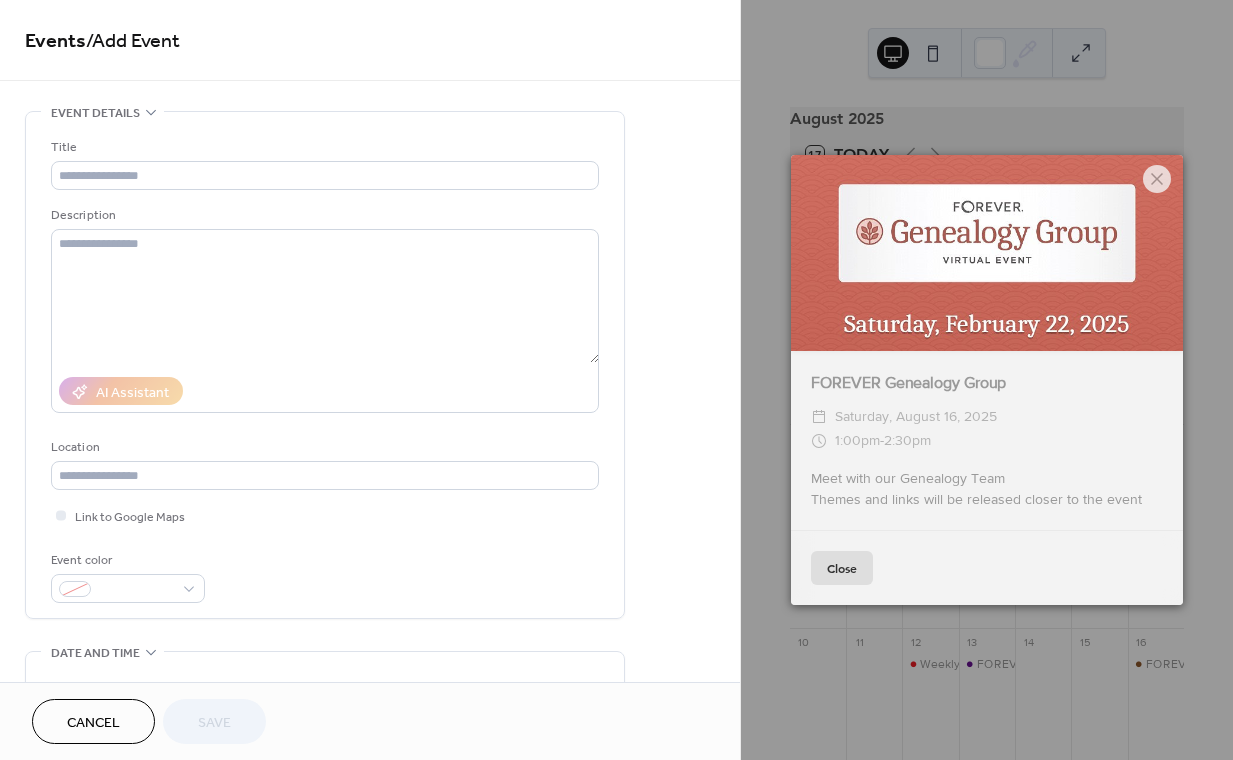 click at bounding box center [987, 253] 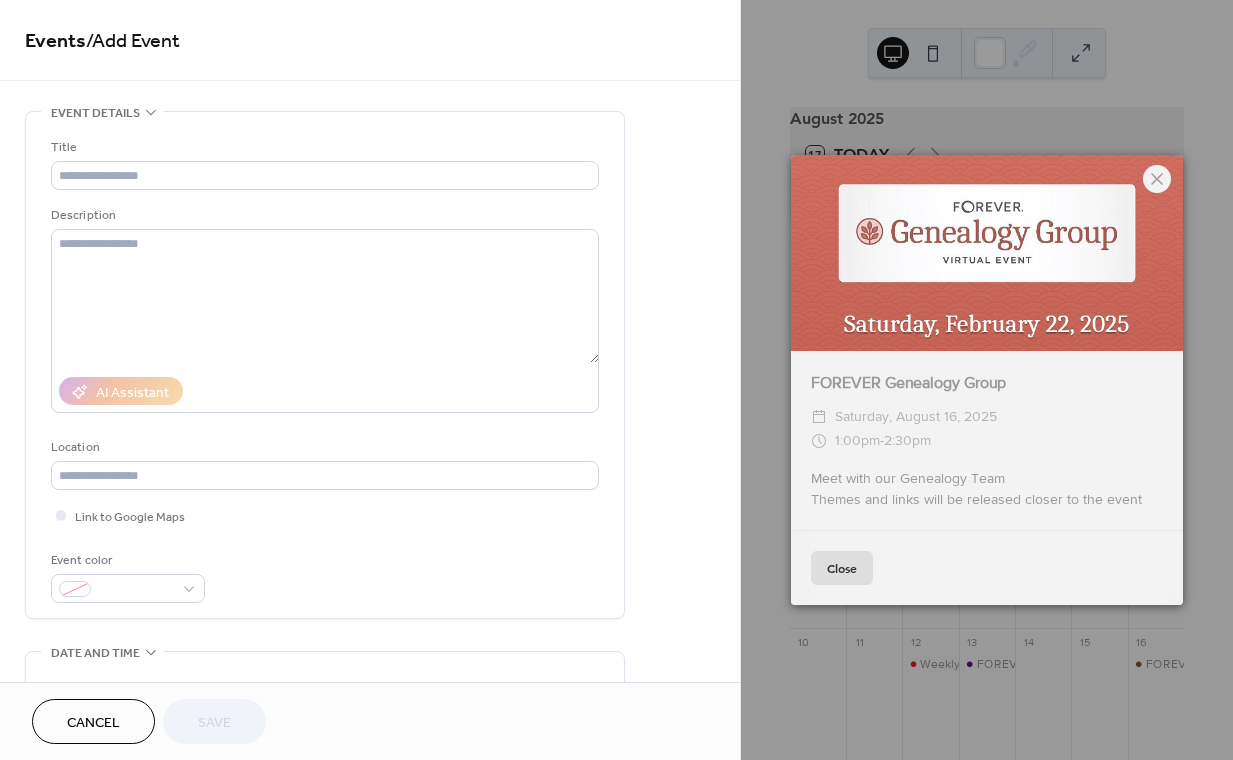 click 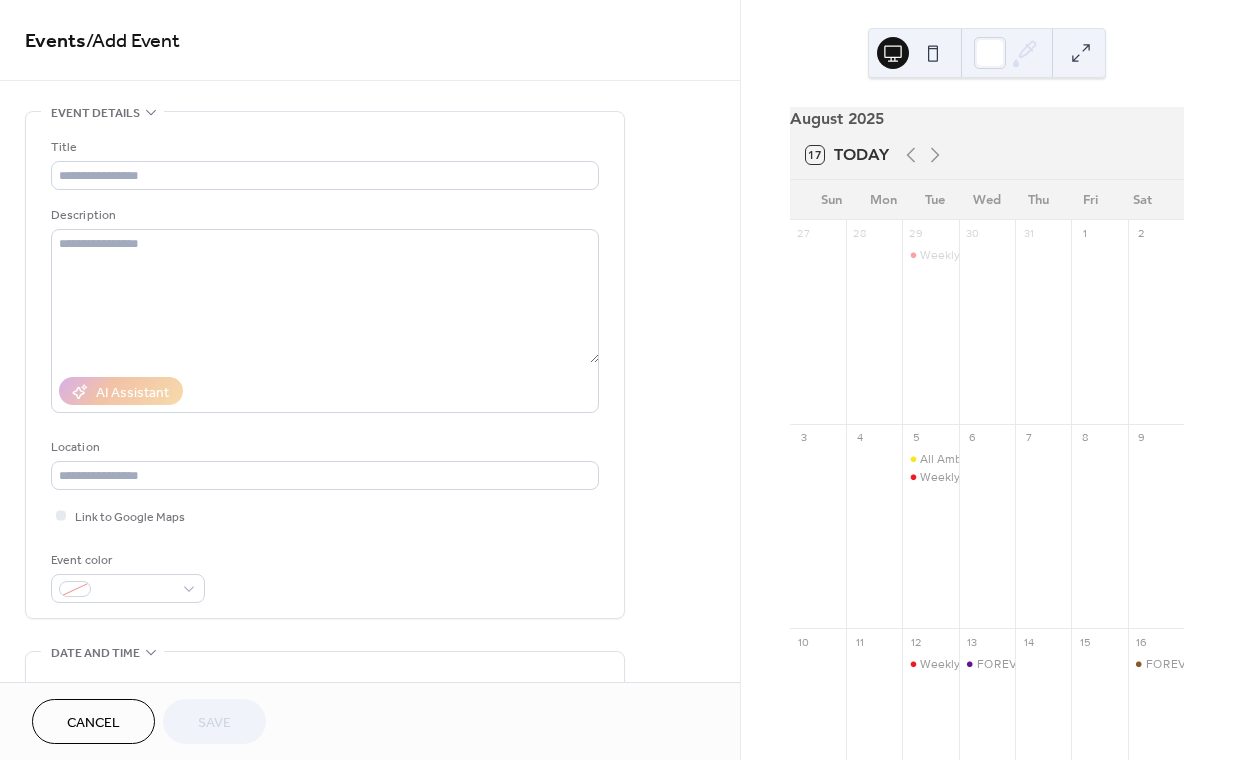 click at bounding box center (1081, 53) 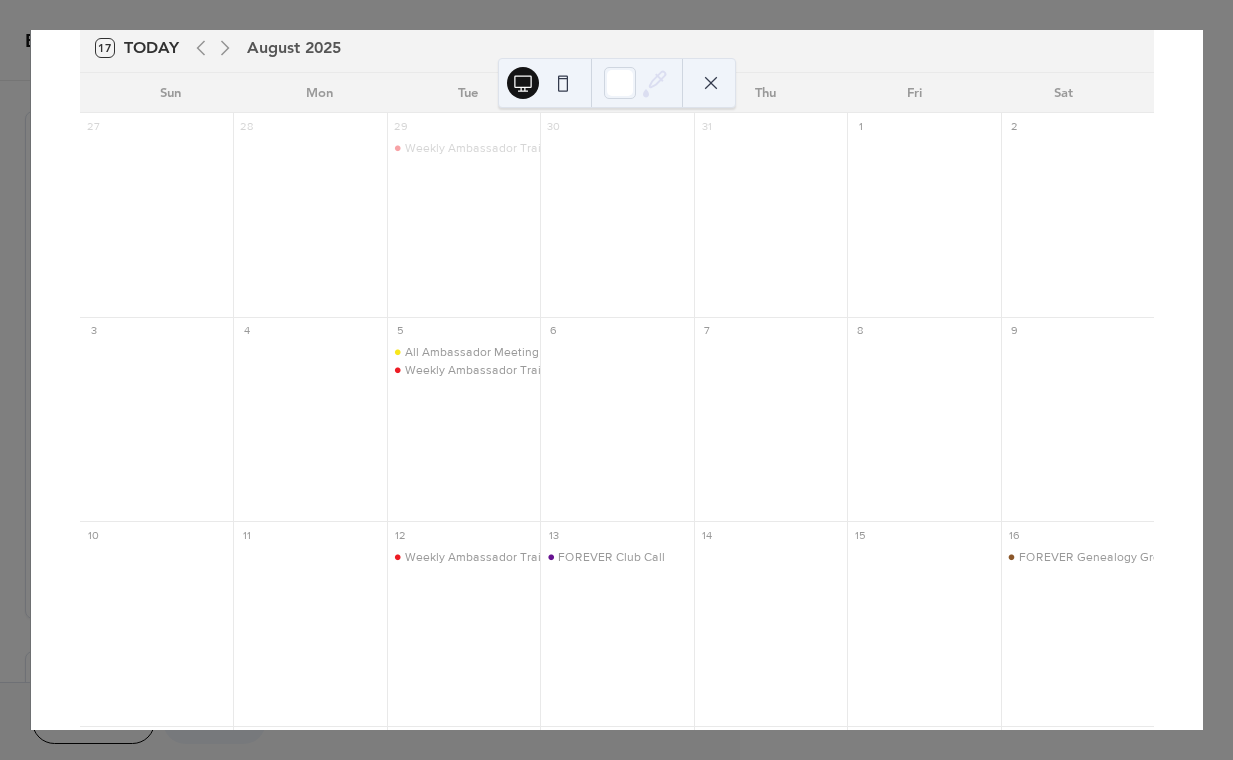 scroll, scrollTop: 129, scrollLeft: 0, axis: vertical 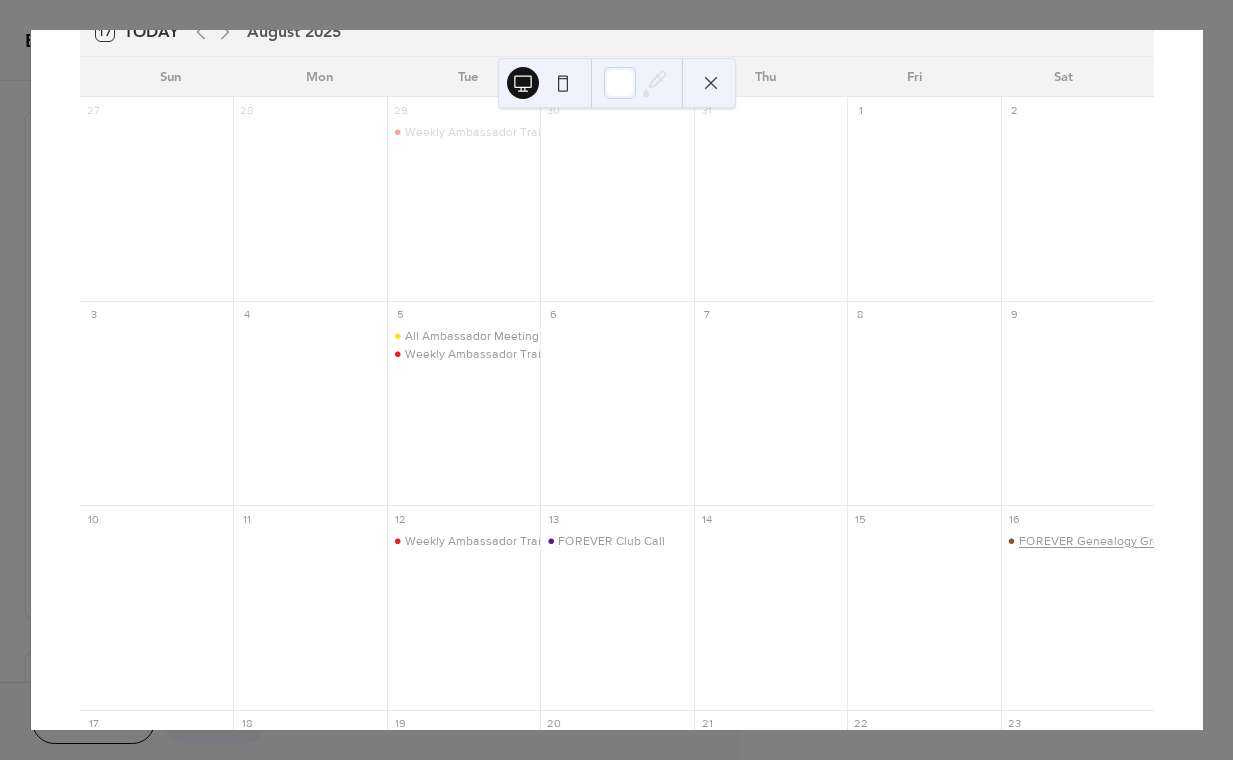 click on "FOREVER Genealogy Group" at bounding box center [1096, 541] 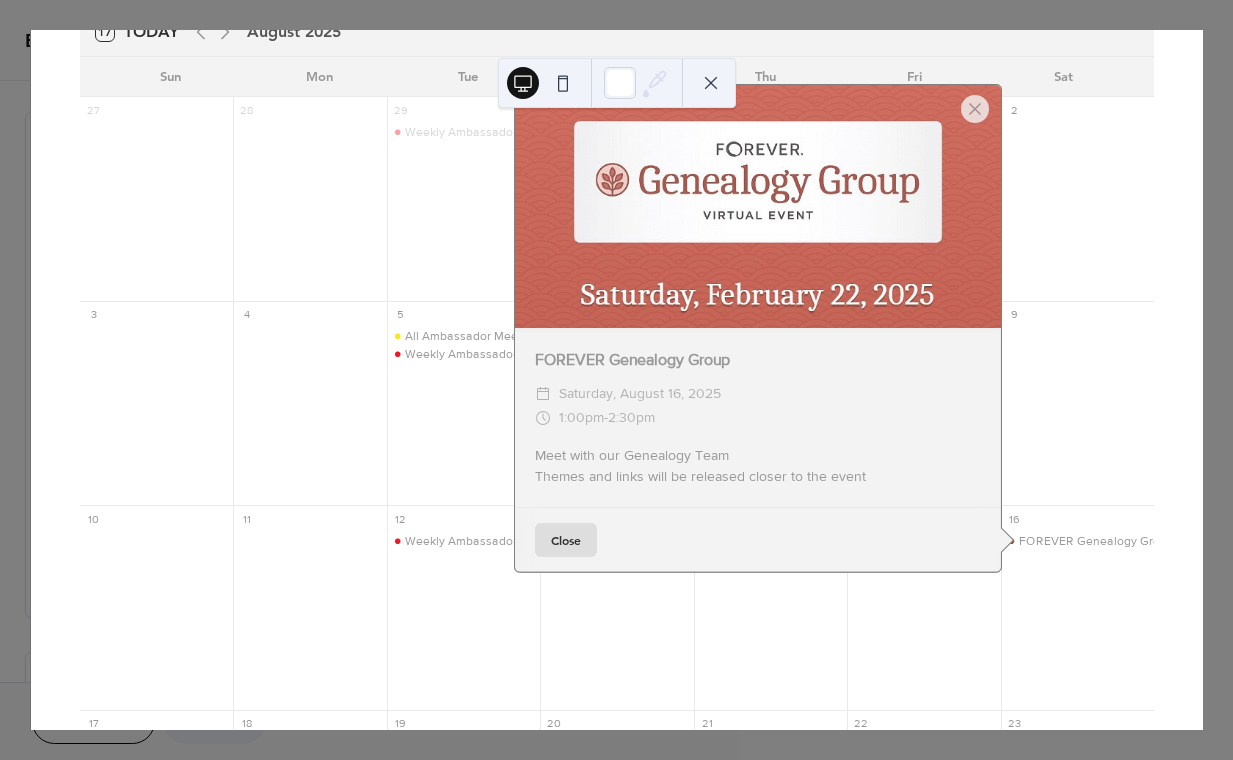 click on "Saturday, August 16, 2025" at bounding box center (640, 394) 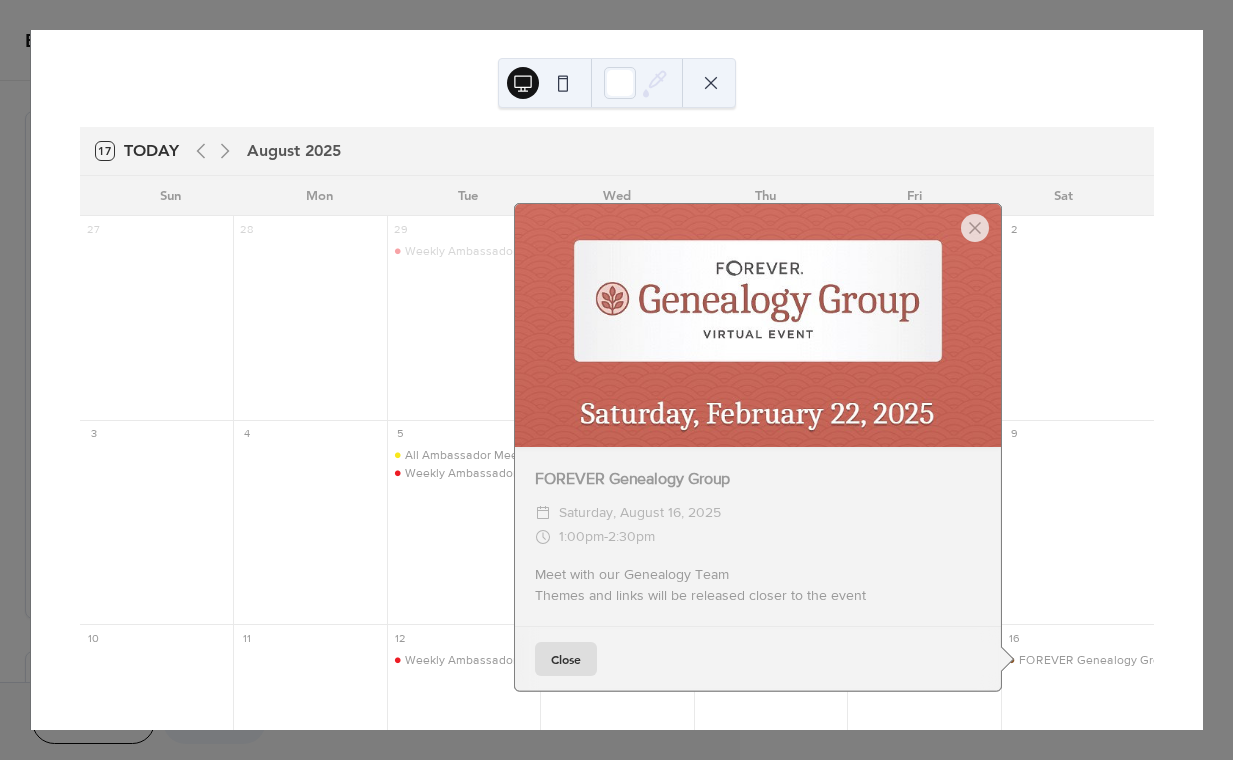 scroll, scrollTop: 0, scrollLeft: 0, axis: both 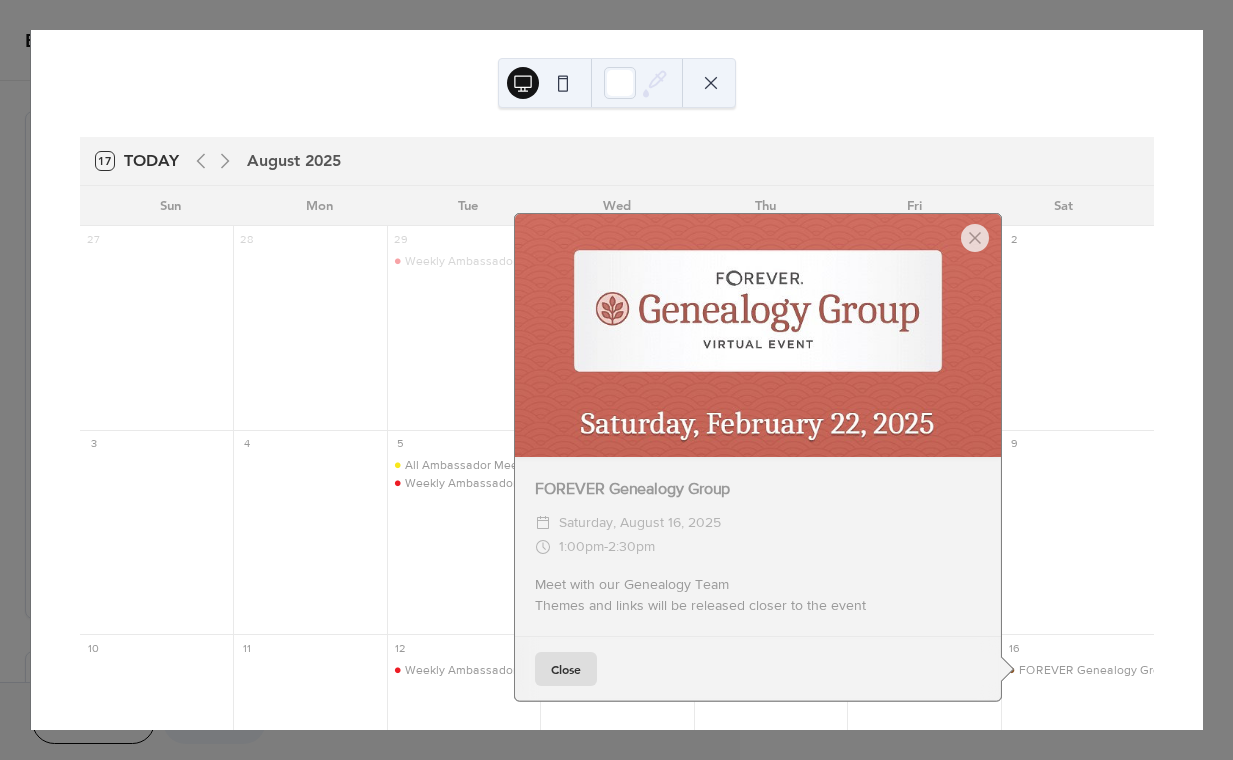 click on "Close" at bounding box center [566, 669] 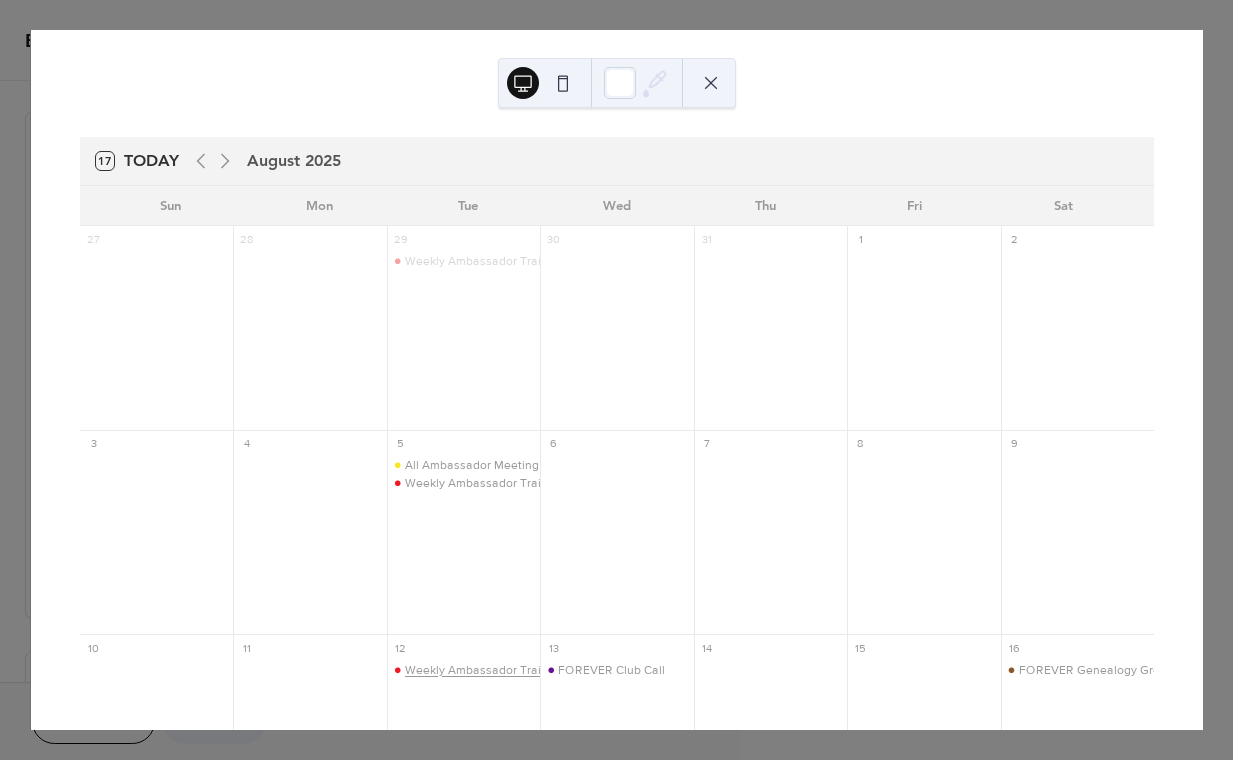 click on "Weekly Ambassador Training" at bounding box center (485, 670) 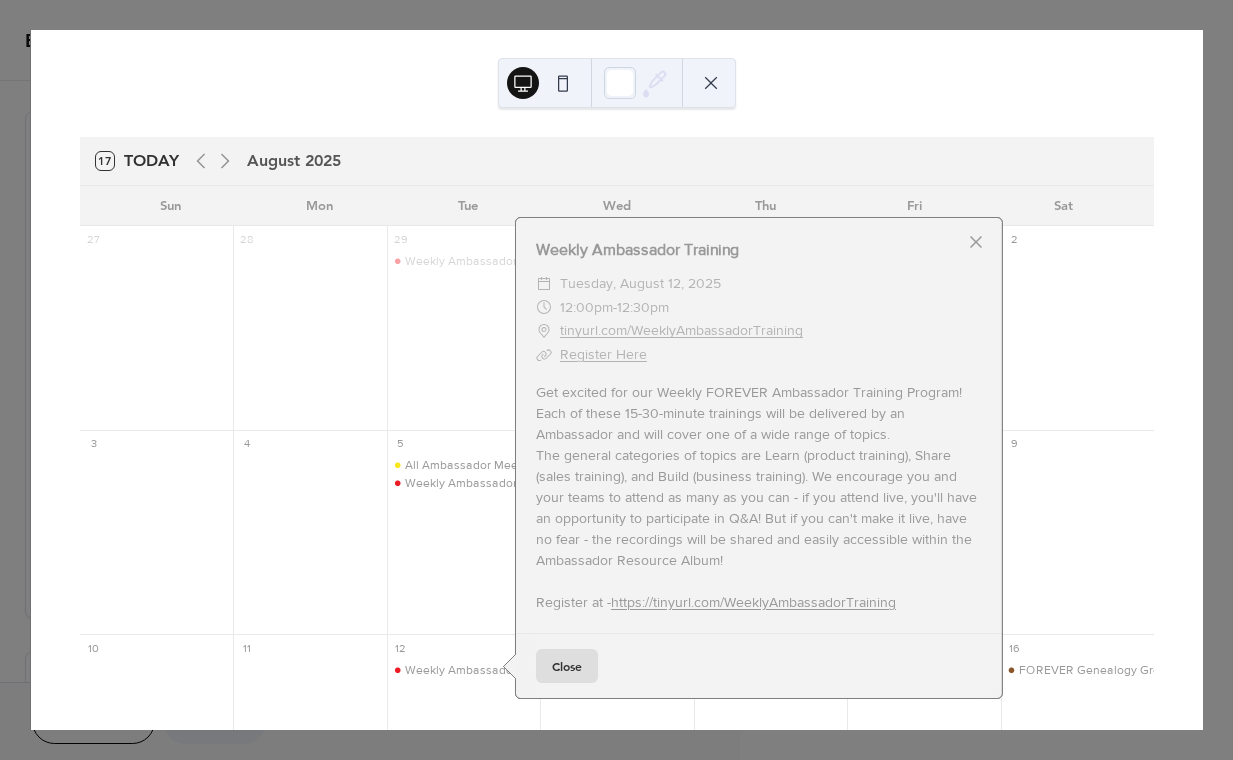 click at bounding box center [976, 242] 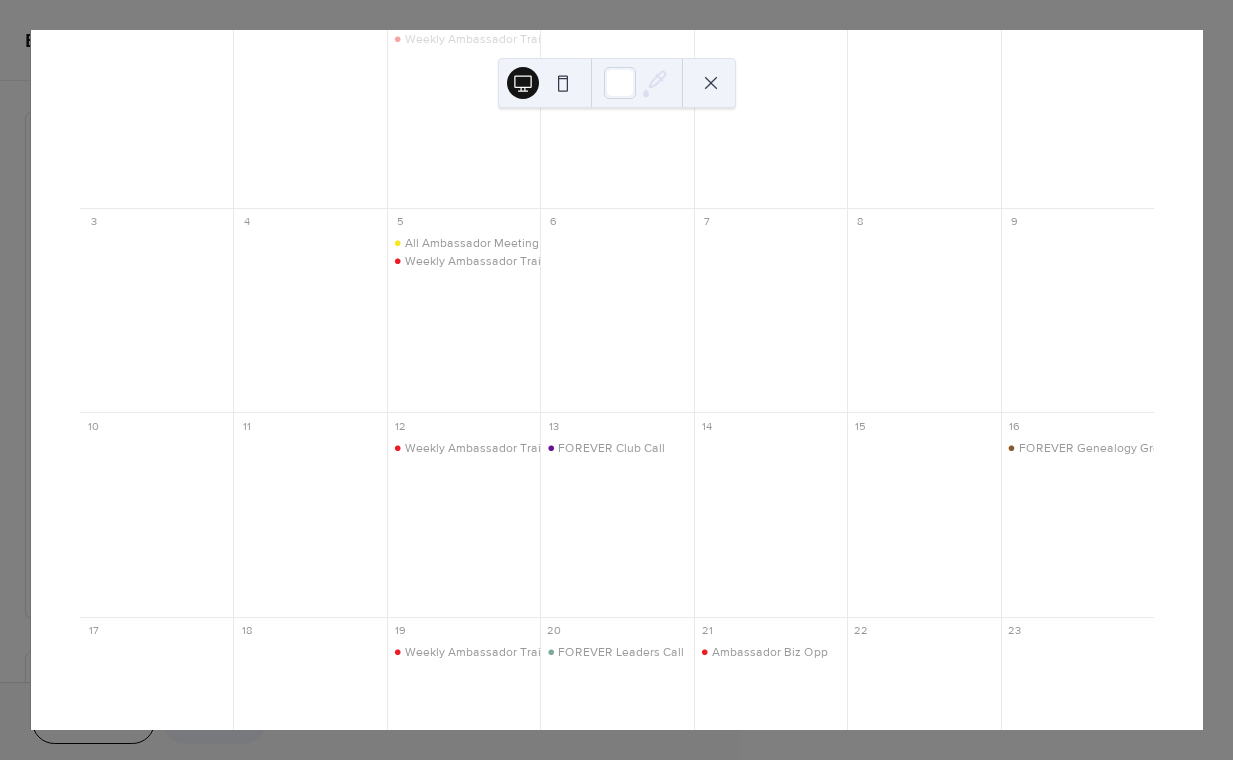 scroll, scrollTop: 265, scrollLeft: 0, axis: vertical 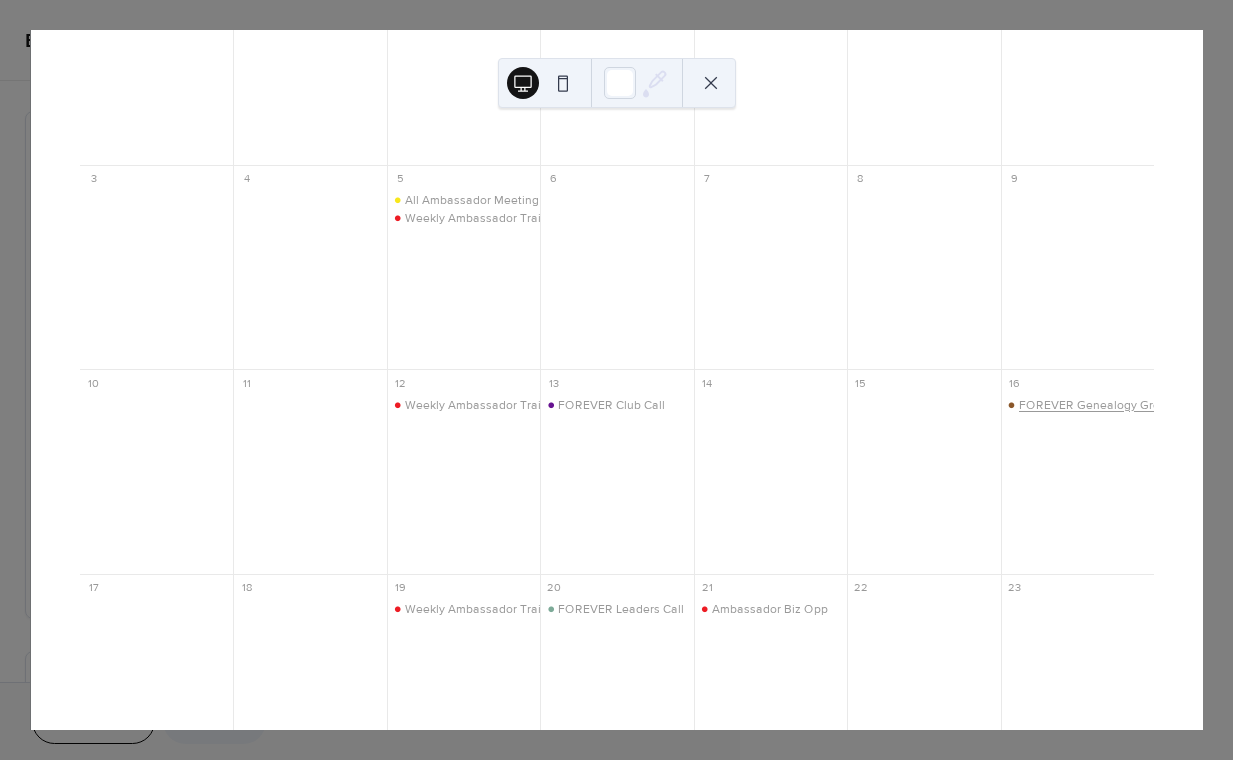 click on "FOREVER Genealogy Group" at bounding box center (1096, 405) 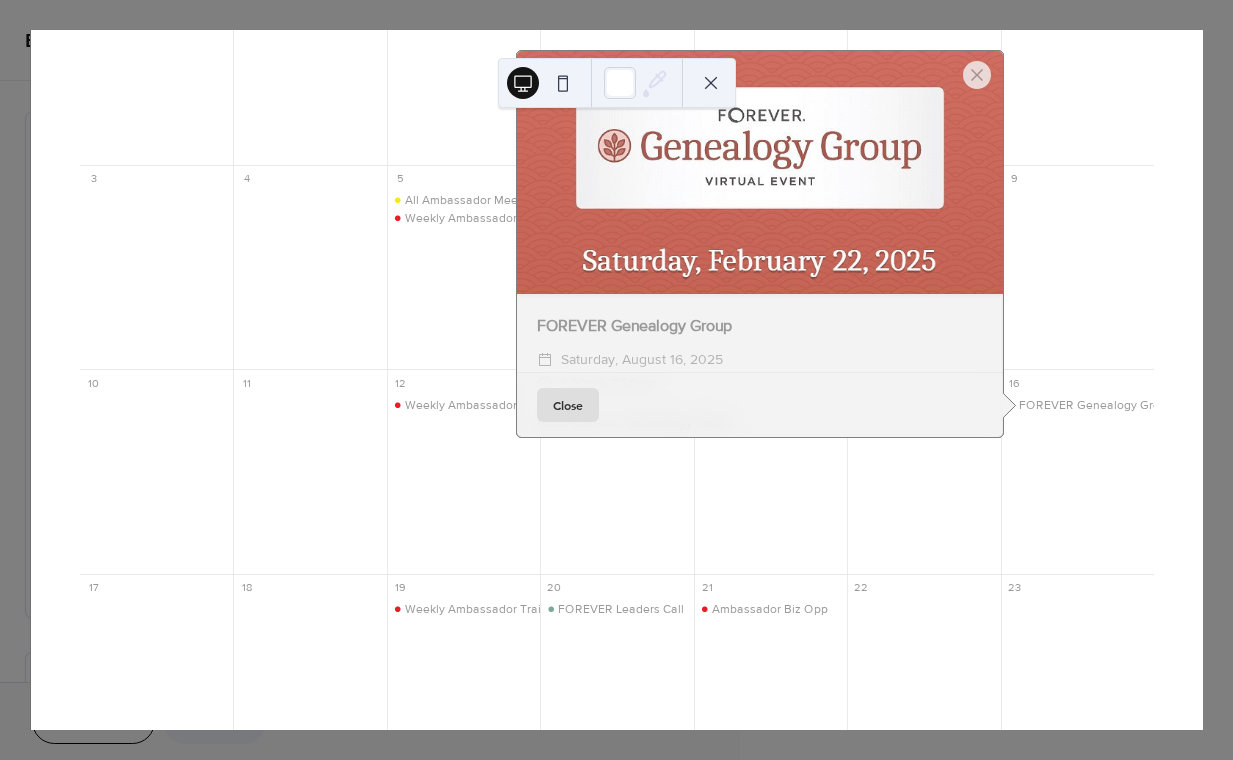 scroll, scrollTop: 0, scrollLeft: 0, axis: both 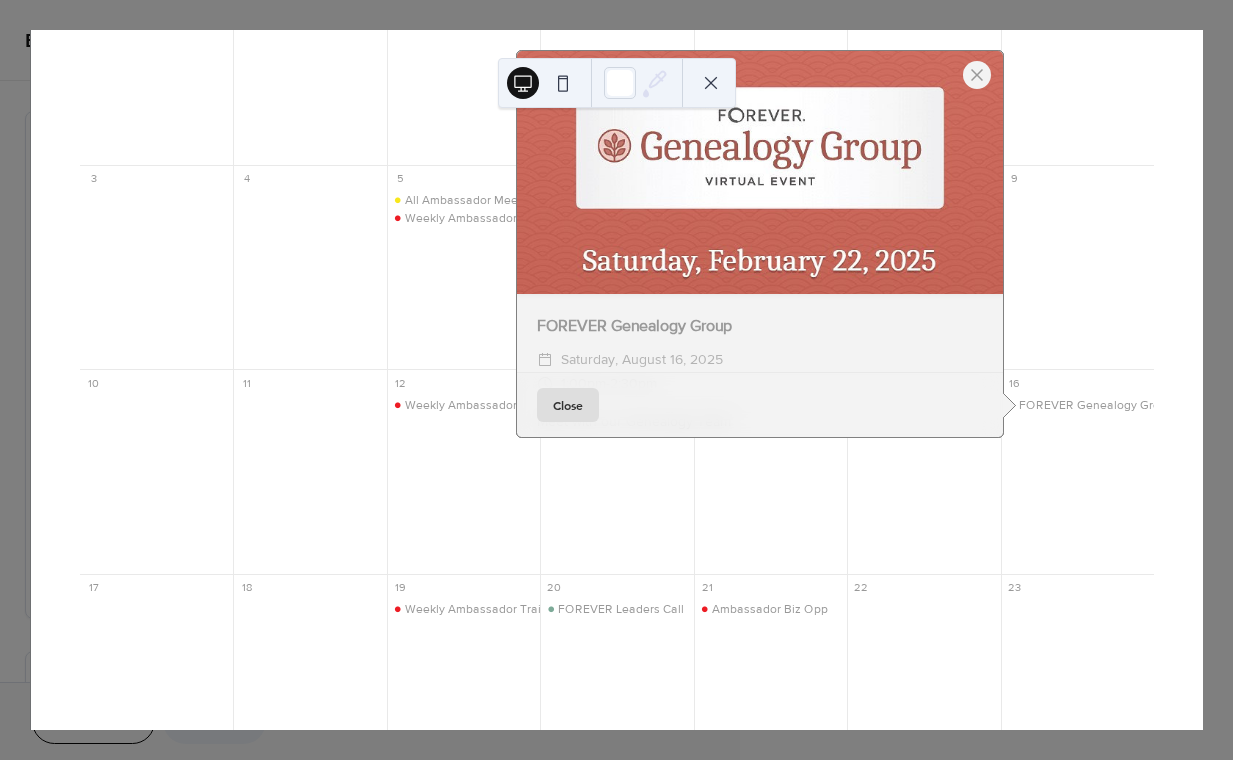 click at bounding box center [977, 75] 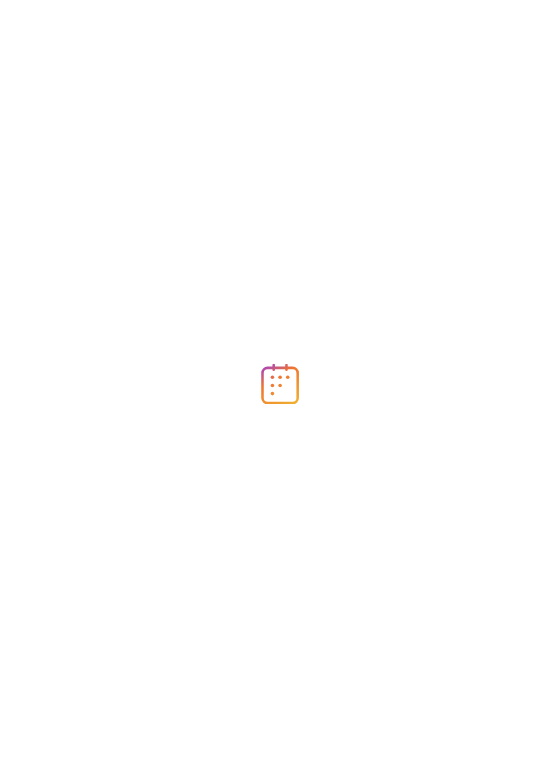 scroll, scrollTop: 0, scrollLeft: 0, axis: both 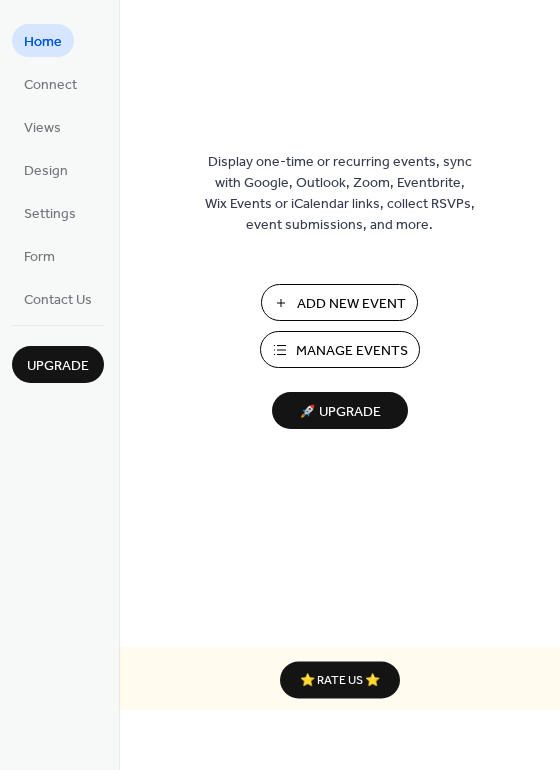 click on "Manage Events" at bounding box center (352, 351) 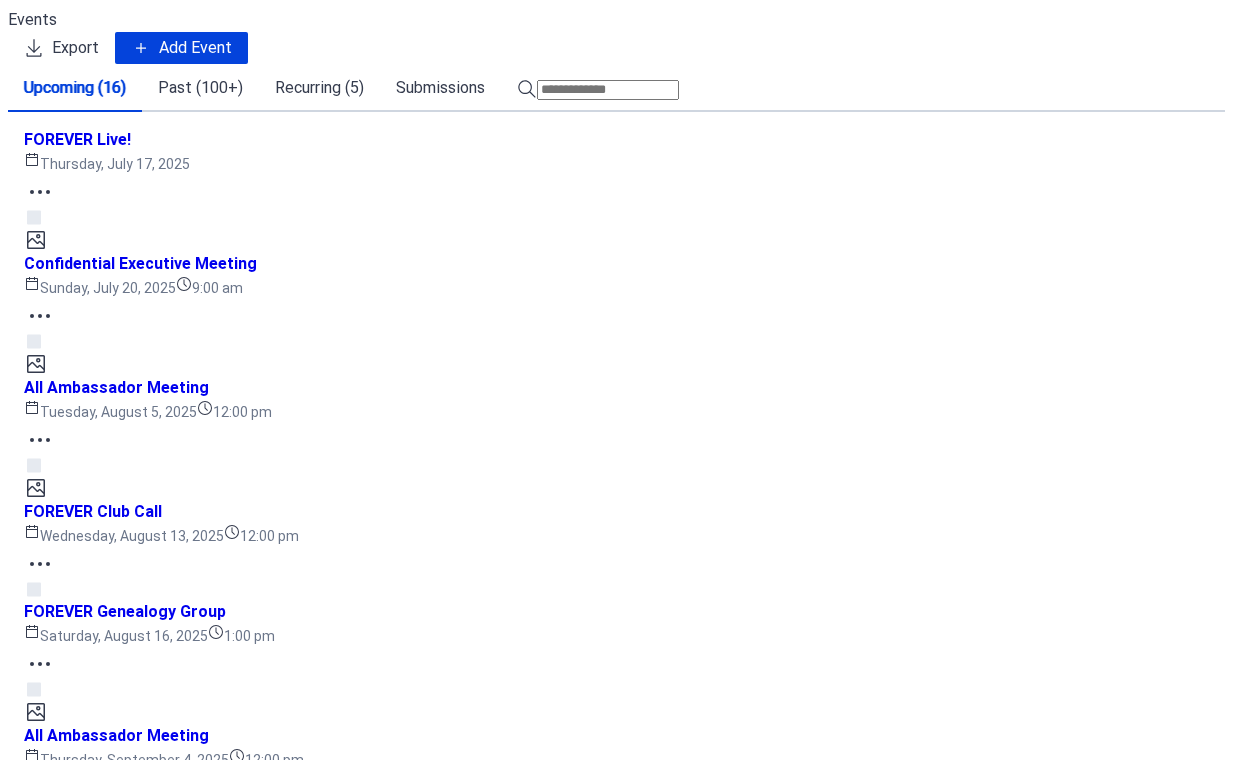 scroll, scrollTop: 0, scrollLeft: 0, axis: both 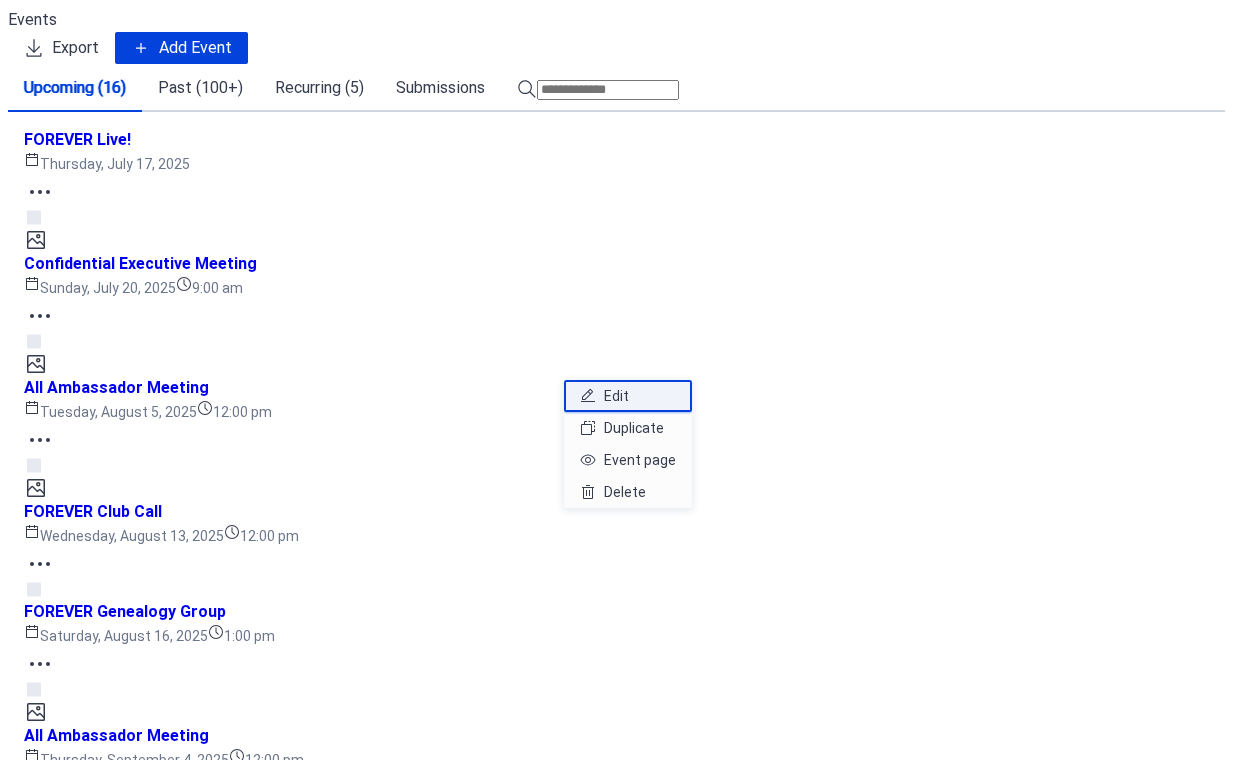 click on "Edit" at bounding box center (616, 396) 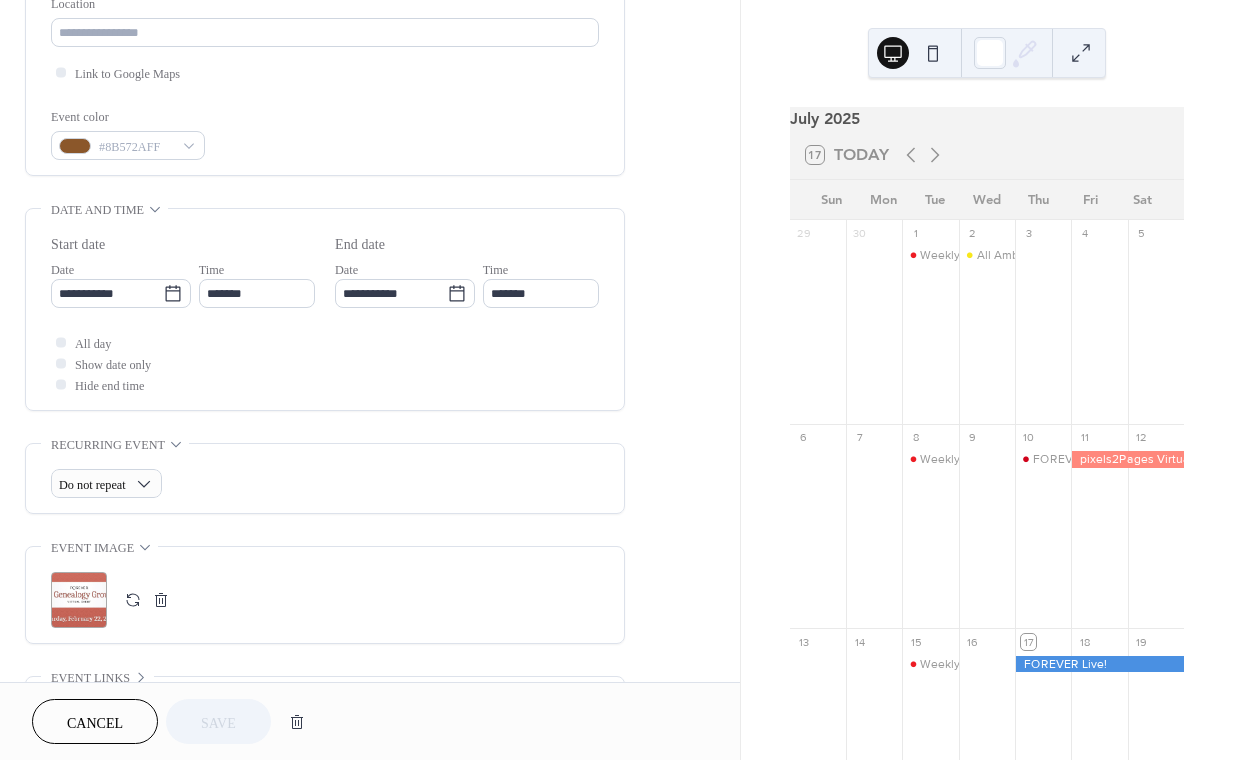 scroll, scrollTop: 444, scrollLeft: 0, axis: vertical 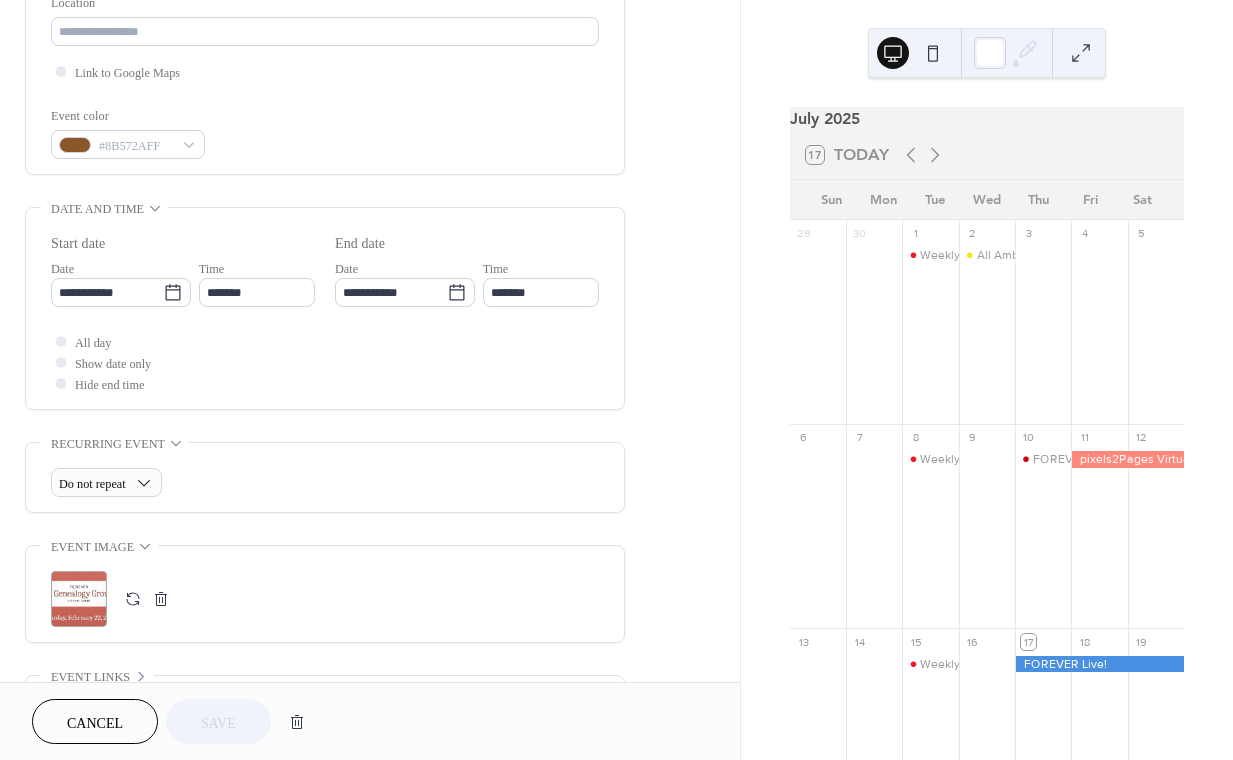 click on ";" at bounding box center [79, 599] 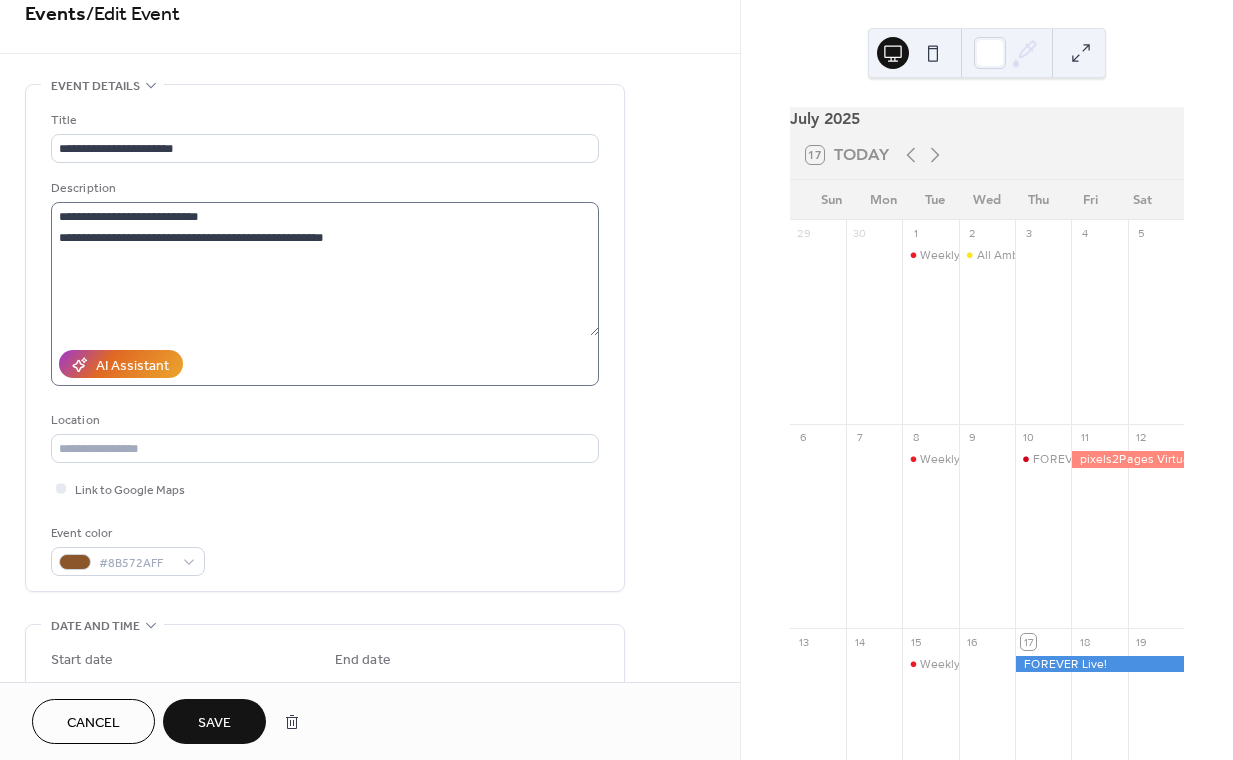 scroll, scrollTop: 45, scrollLeft: 0, axis: vertical 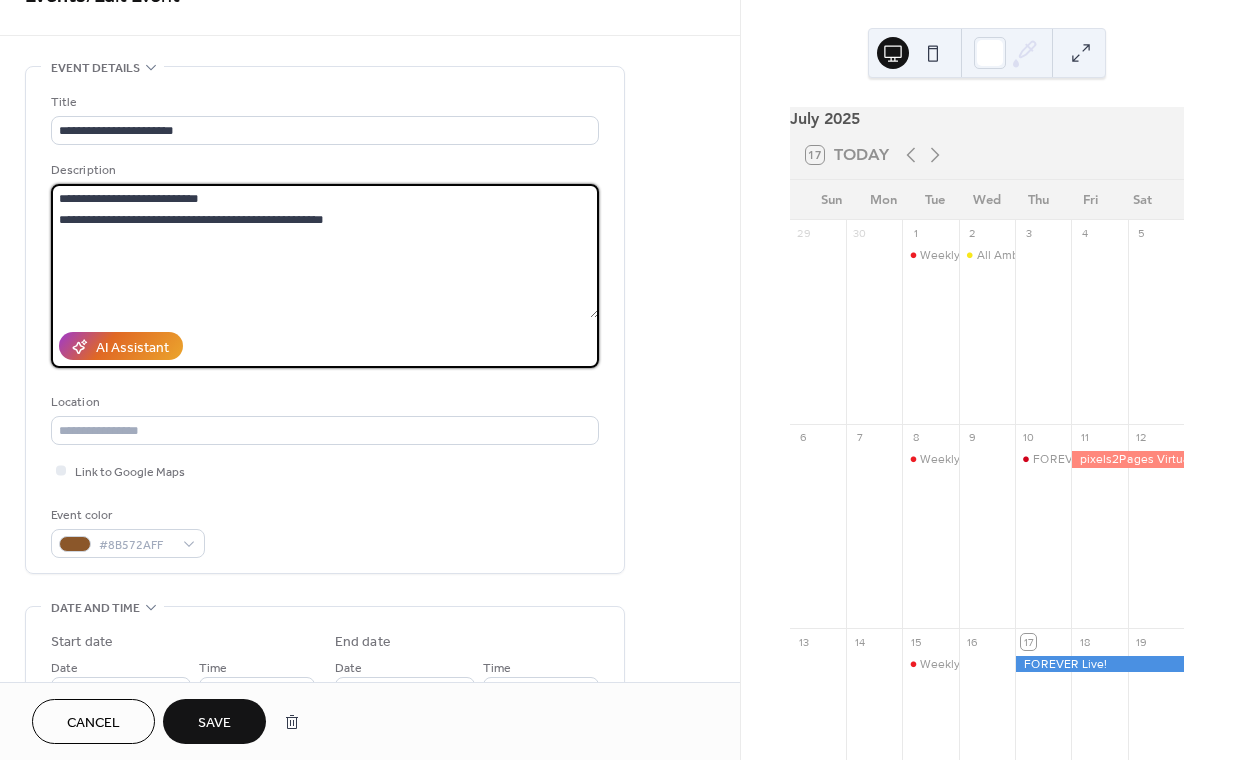 drag, startPoint x: 364, startPoint y: 222, endPoint x: 19, endPoint y: 224, distance: 345.0058 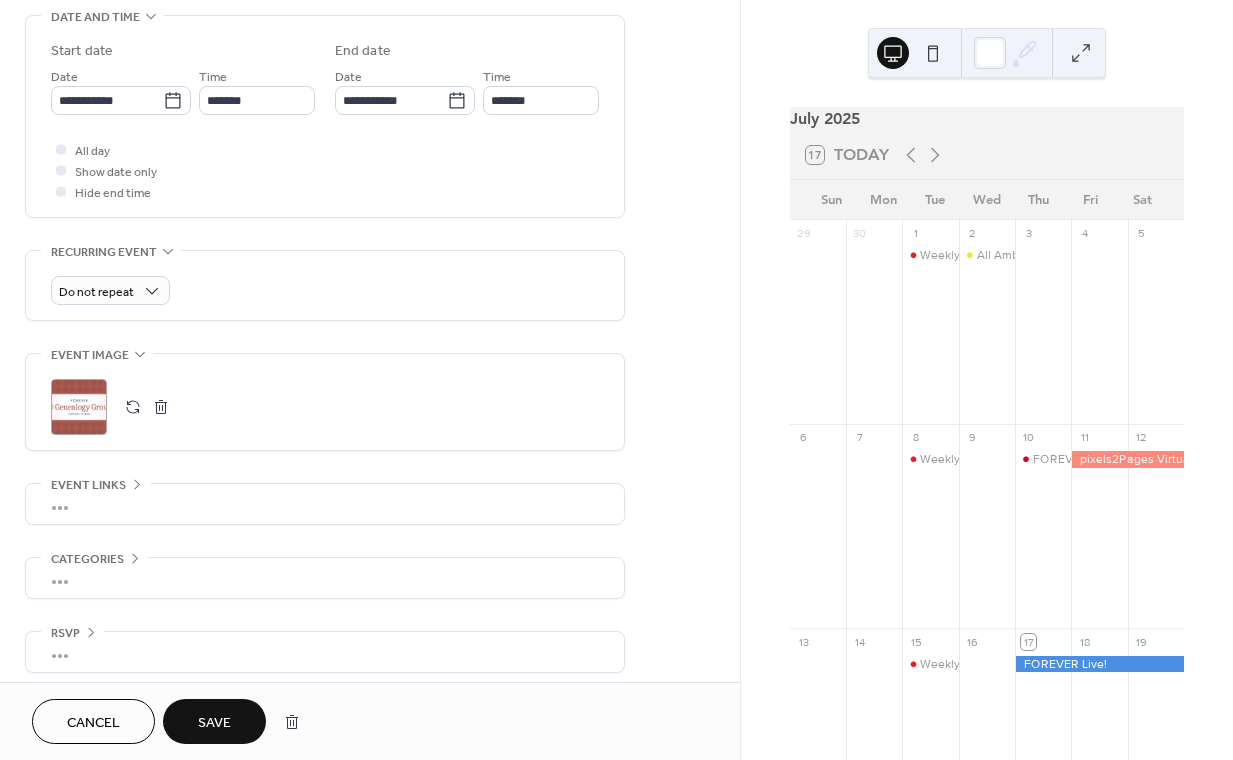 scroll, scrollTop: 647, scrollLeft: 0, axis: vertical 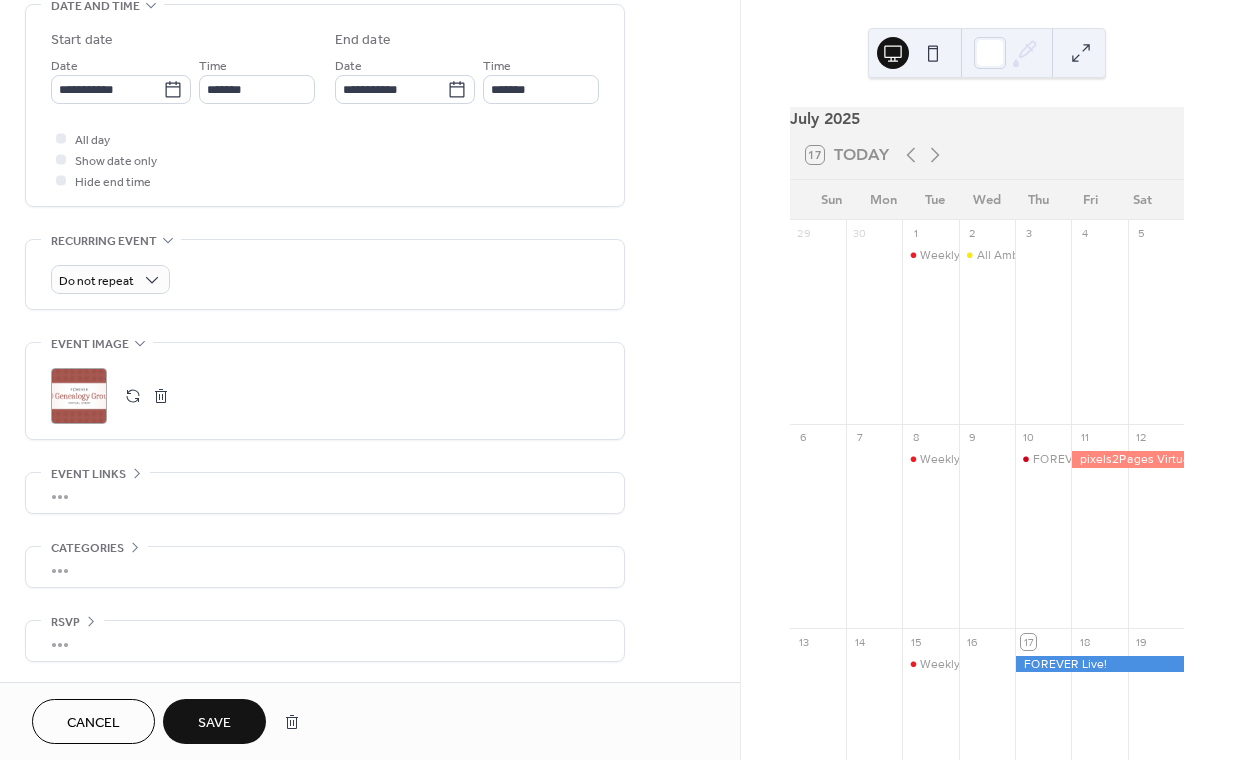 type on "**********" 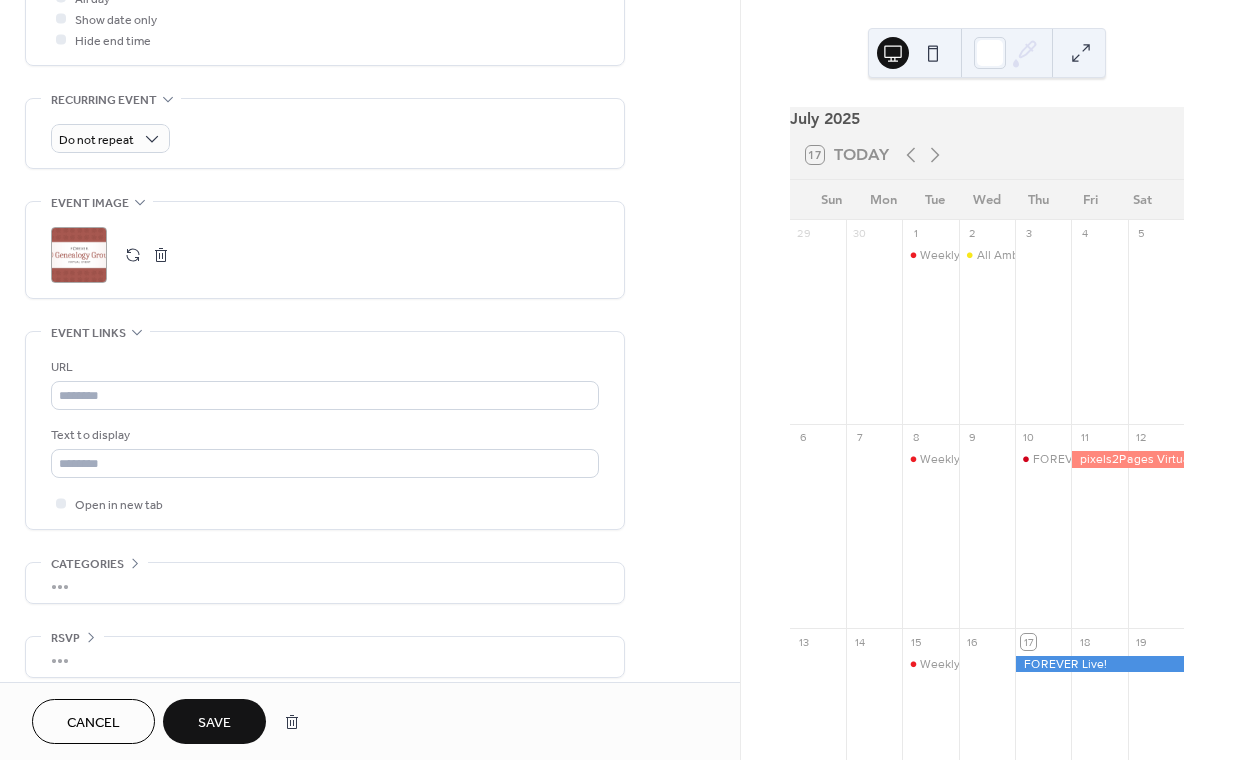scroll, scrollTop: 804, scrollLeft: 0, axis: vertical 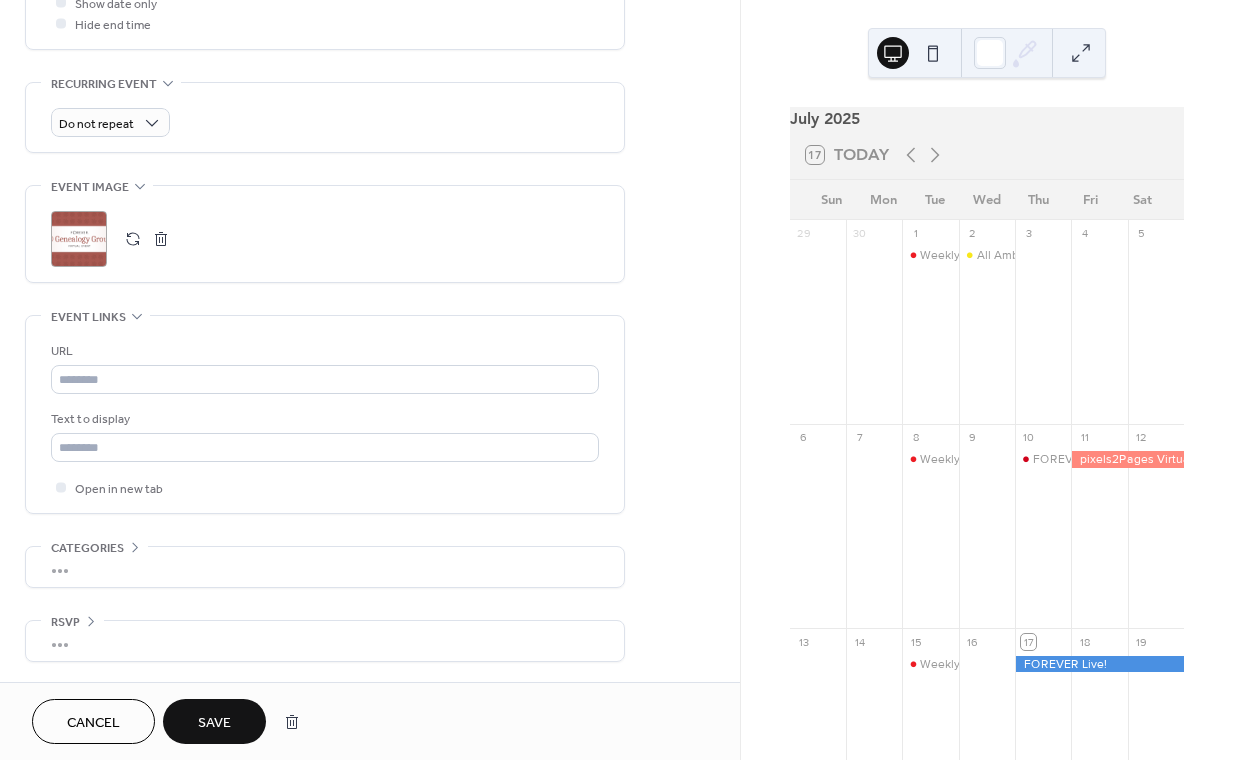 click on "•••" at bounding box center (325, 641) 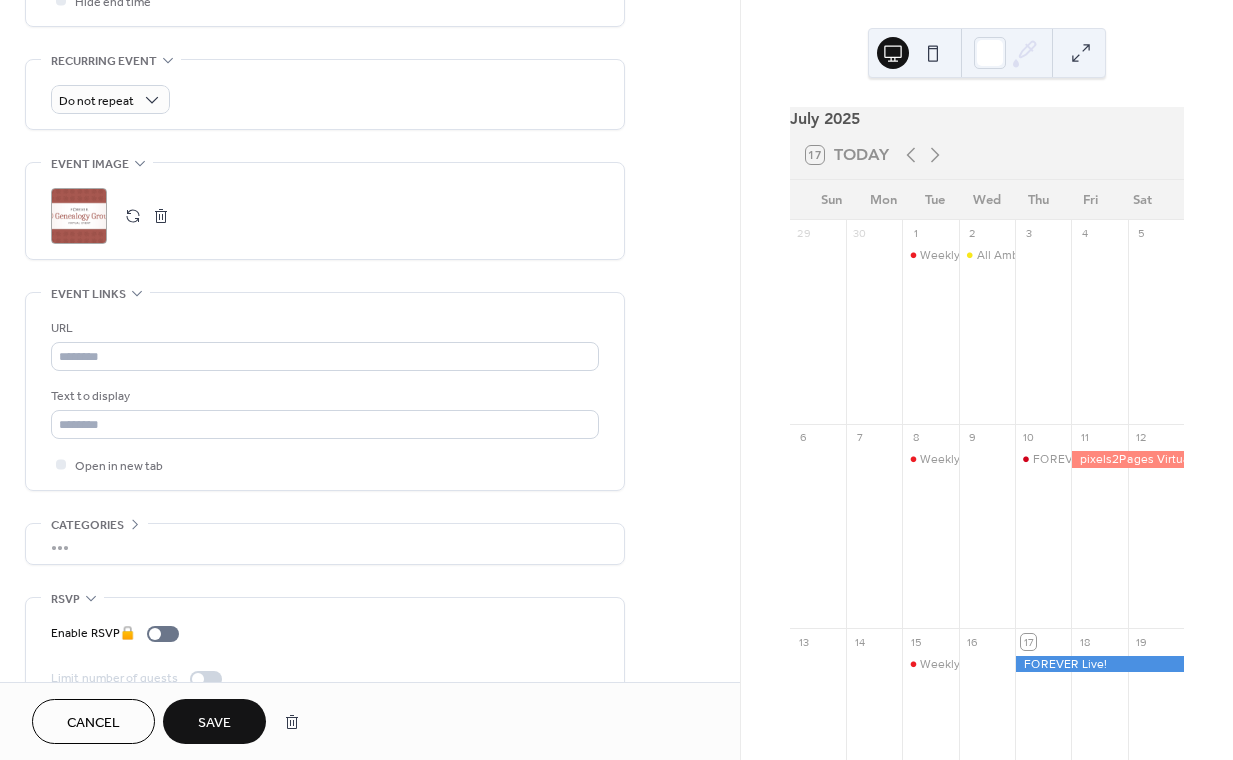 scroll, scrollTop: 856, scrollLeft: 0, axis: vertical 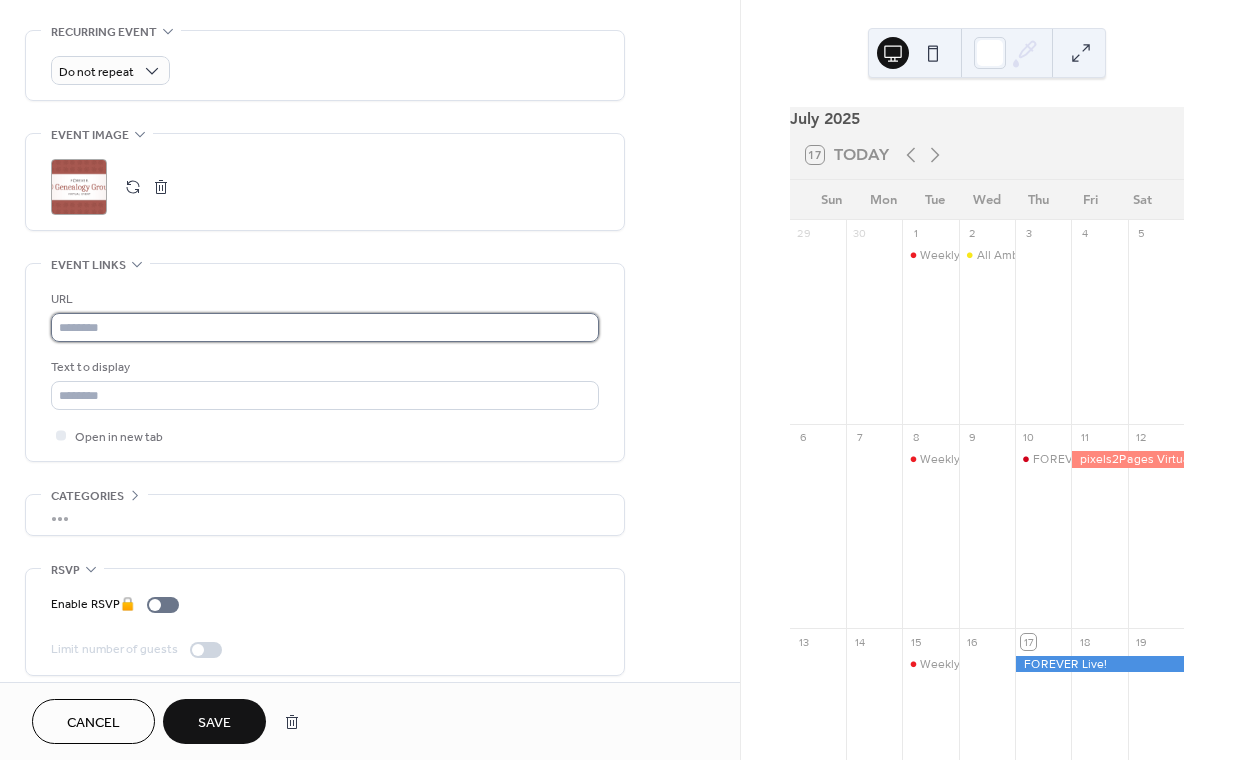 click at bounding box center (325, 327) 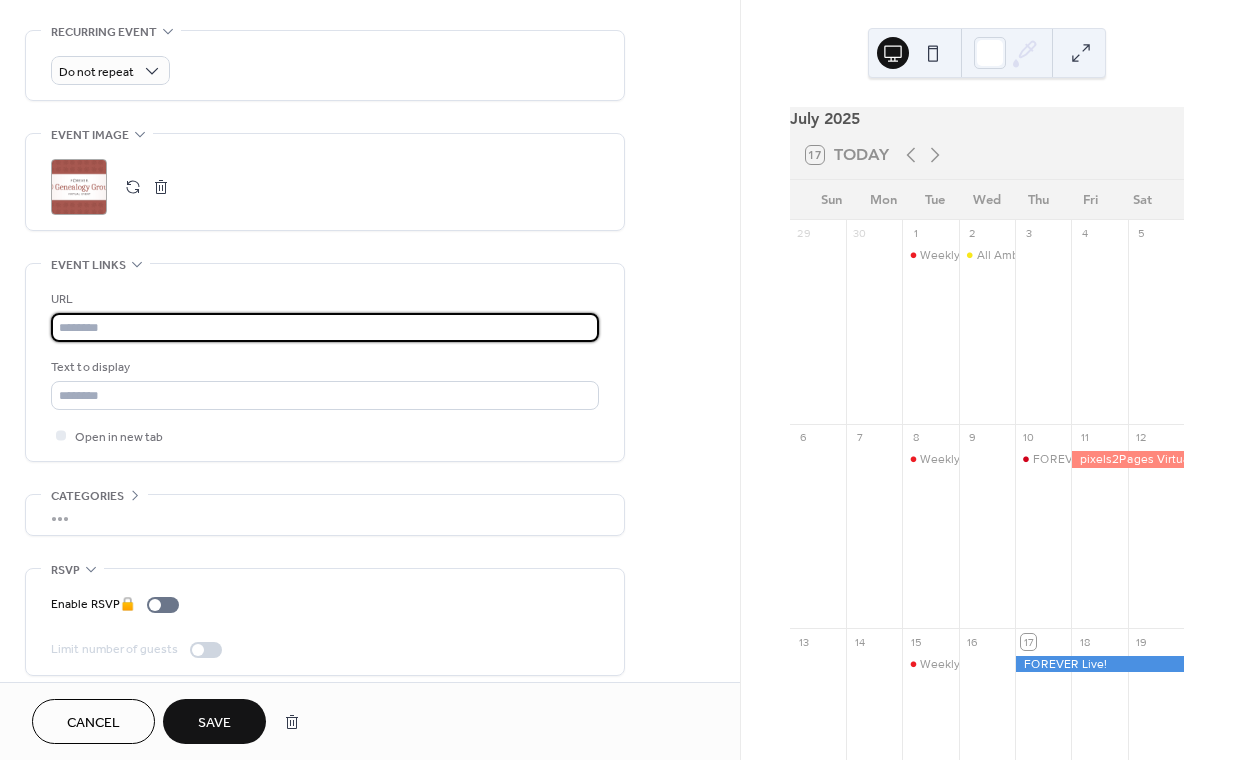 paste on "**********" 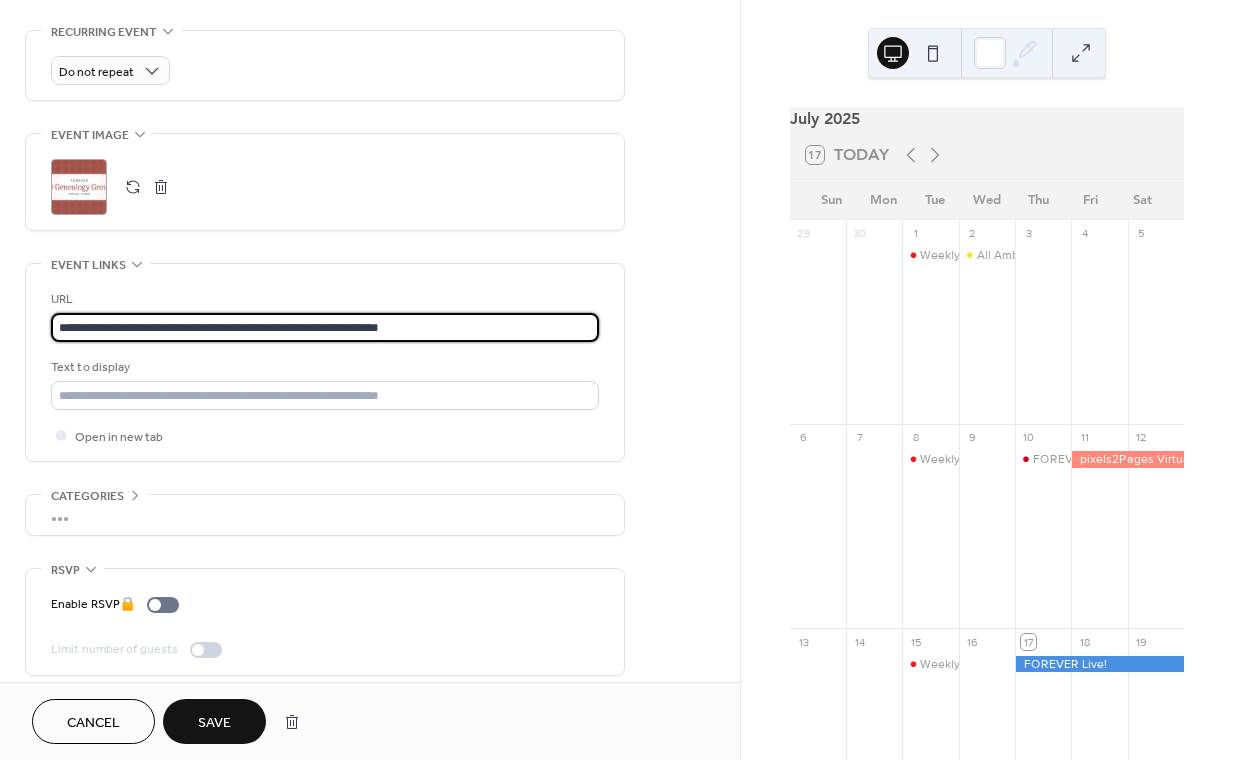 type on "**********" 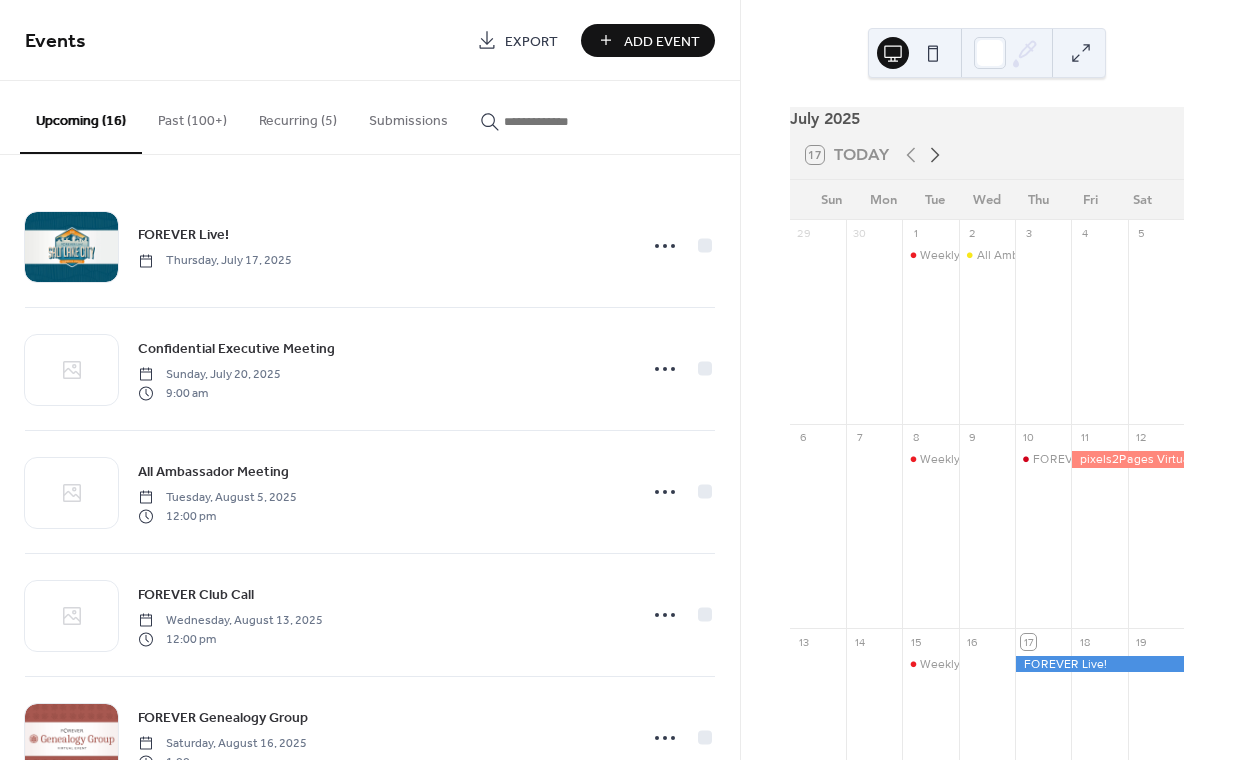 click 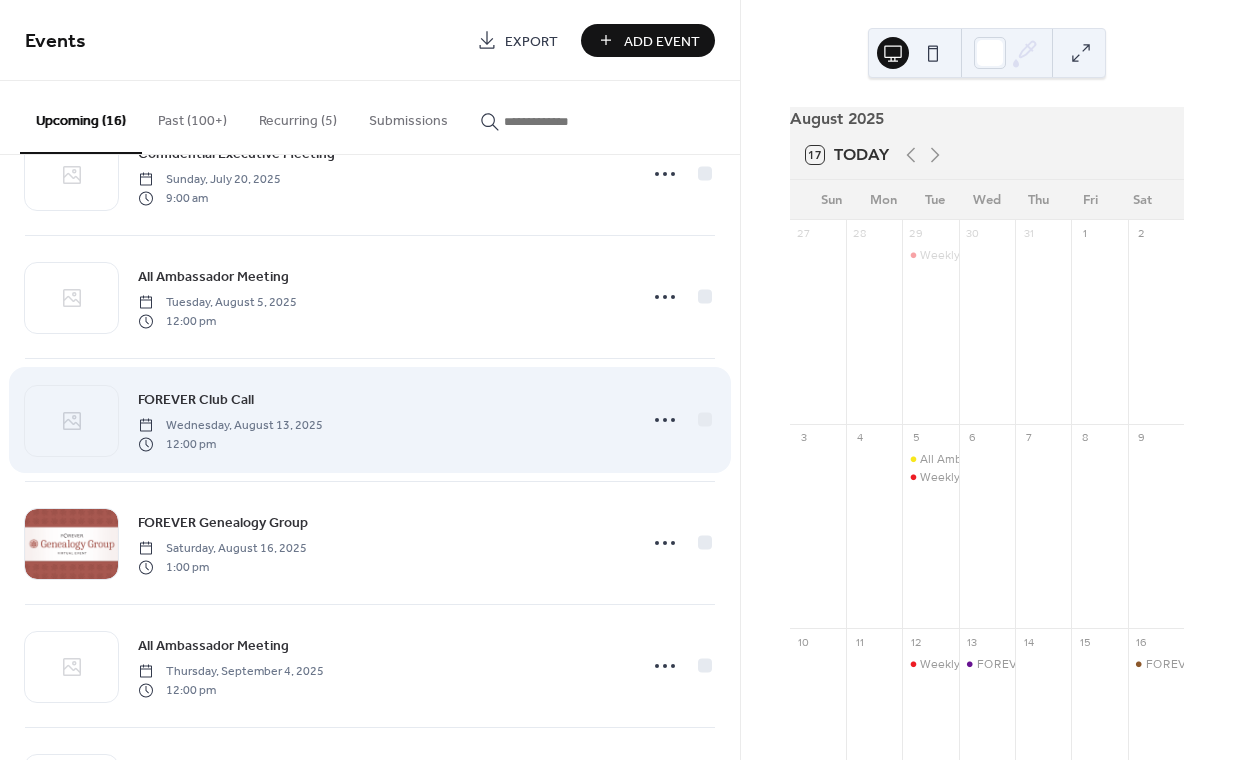 scroll, scrollTop: 197, scrollLeft: 0, axis: vertical 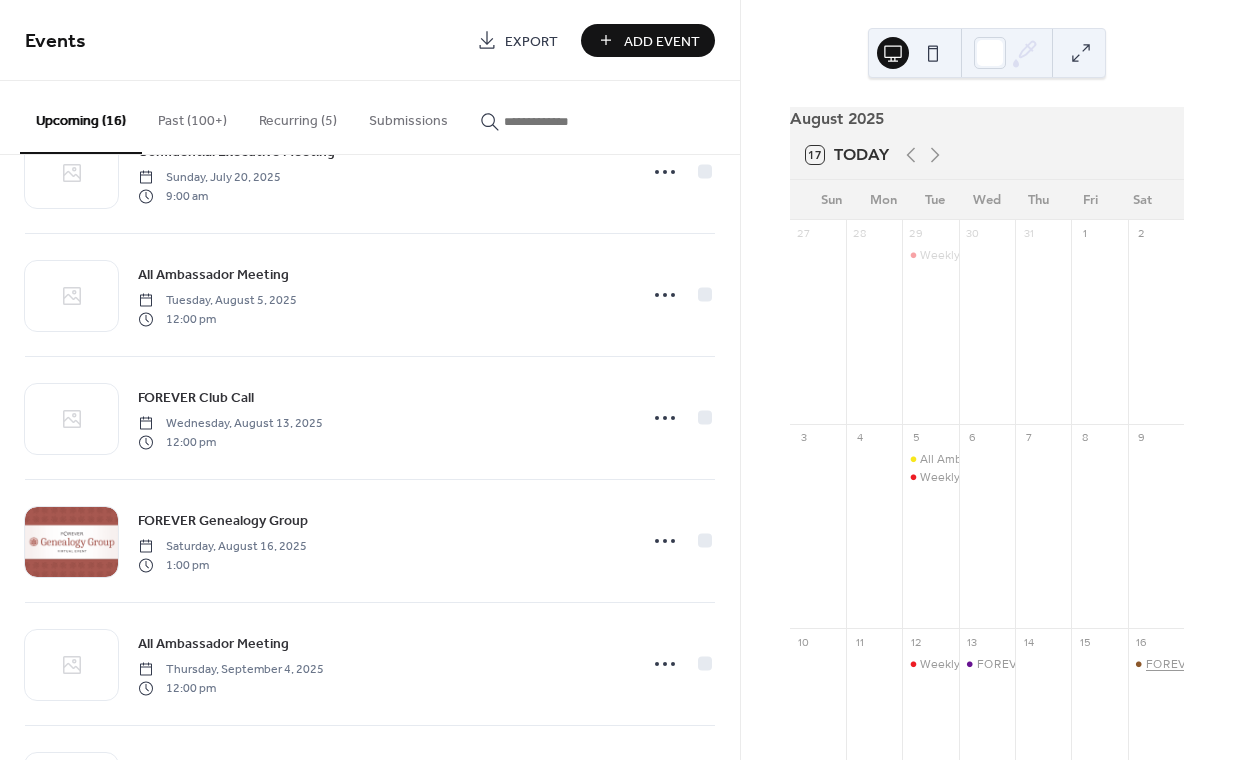 click on "FOREVER Genealogy Group" at bounding box center [1223, 664] 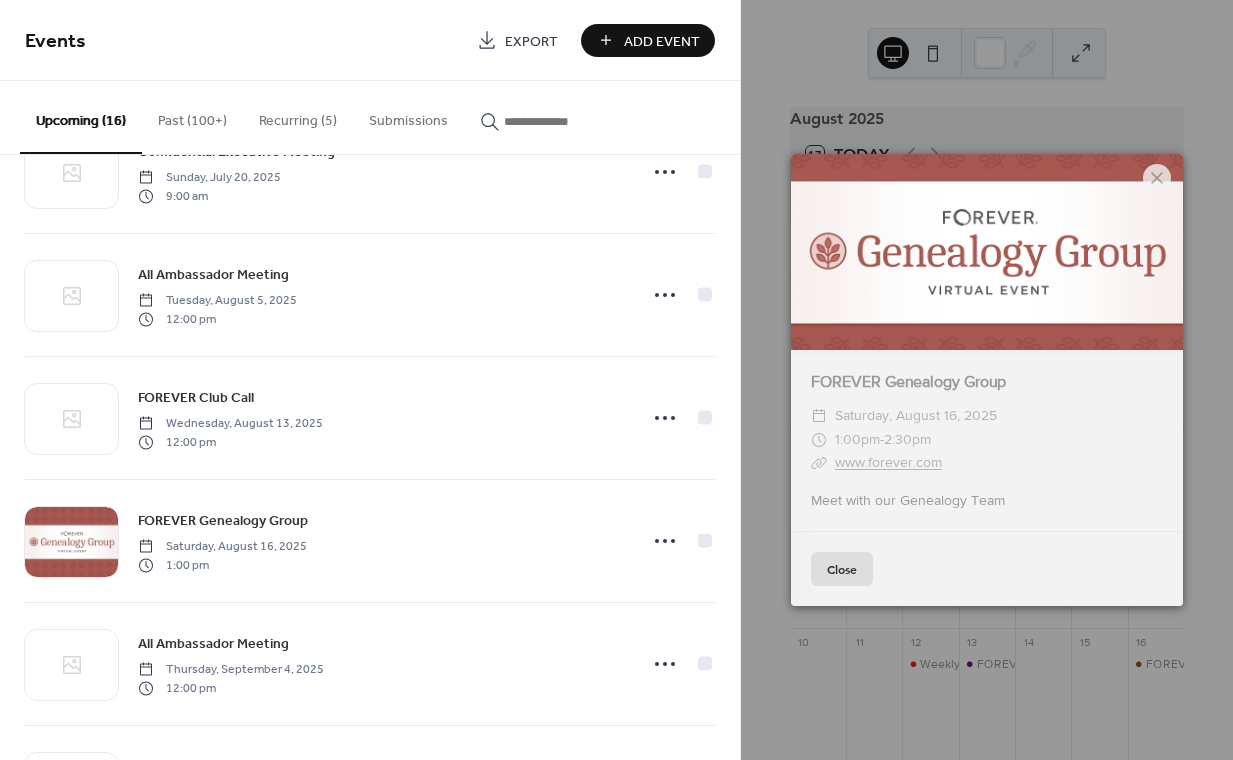click on "www.forever.com" at bounding box center [888, 462] 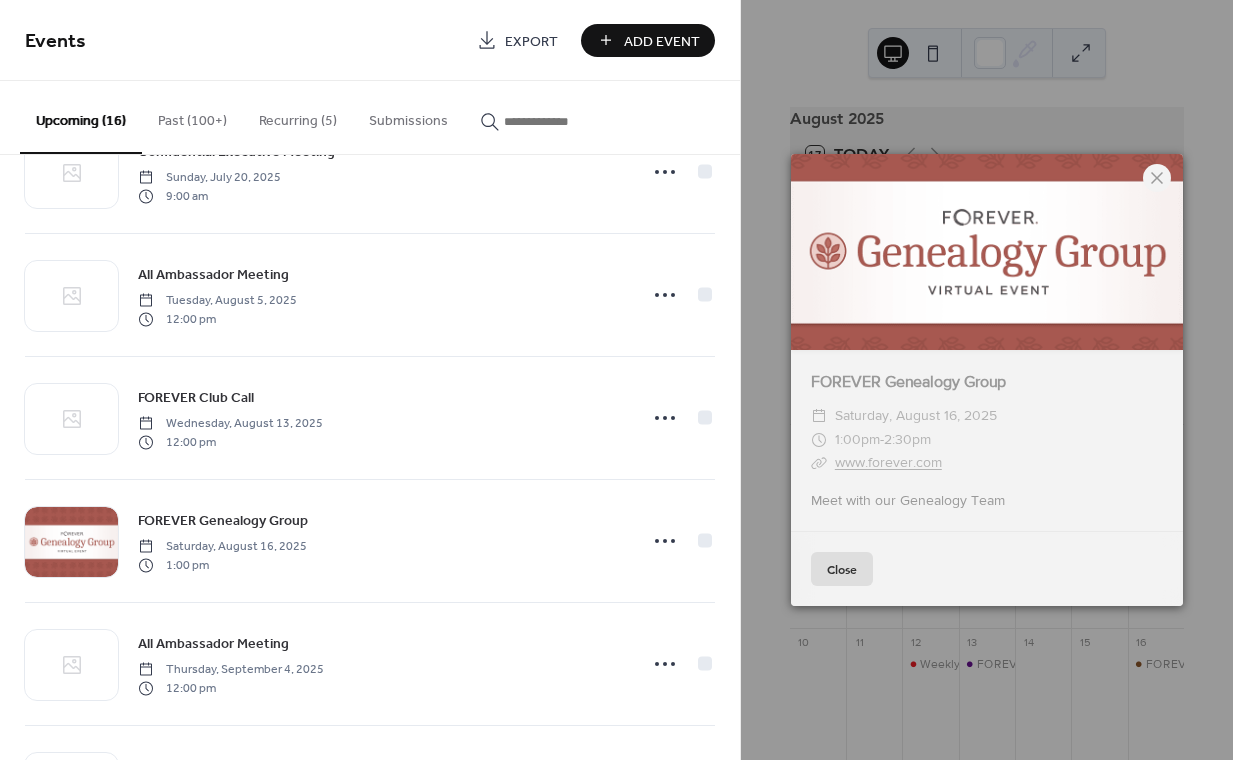 click 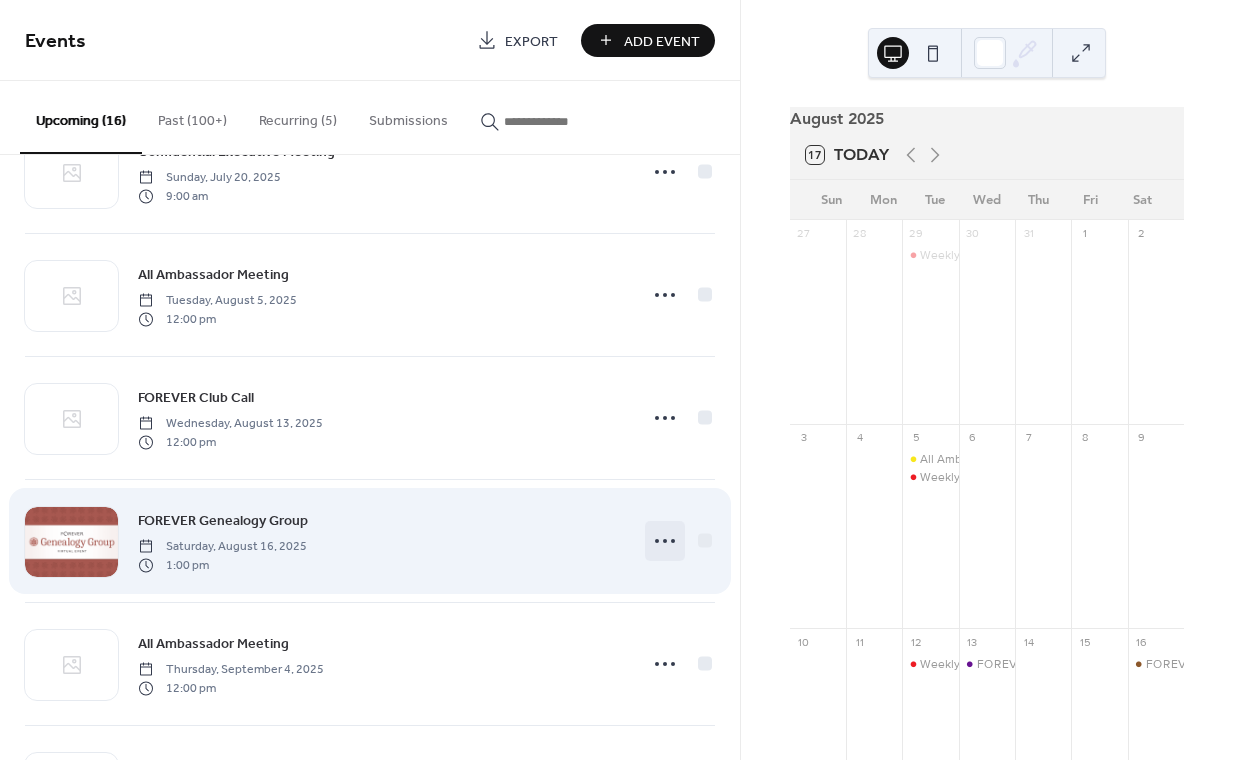 click 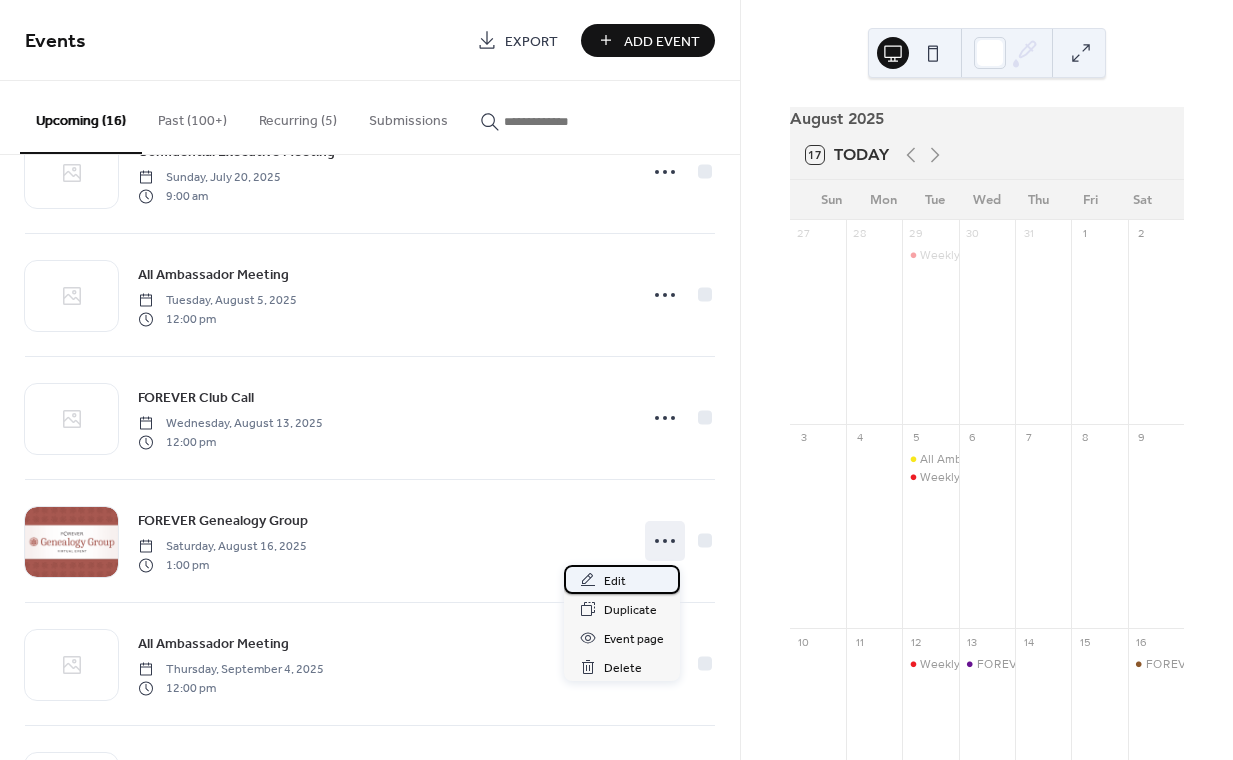 click on "Edit" at bounding box center [622, 579] 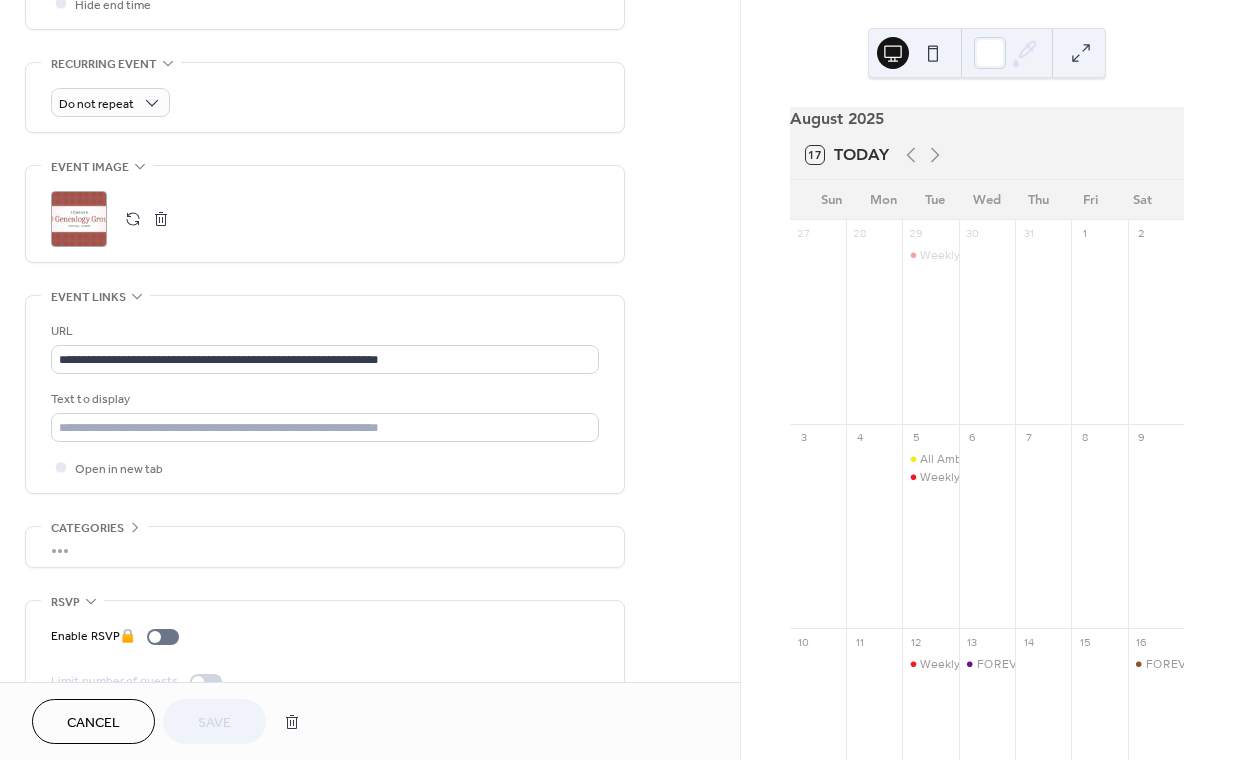 scroll, scrollTop: 870, scrollLeft: 0, axis: vertical 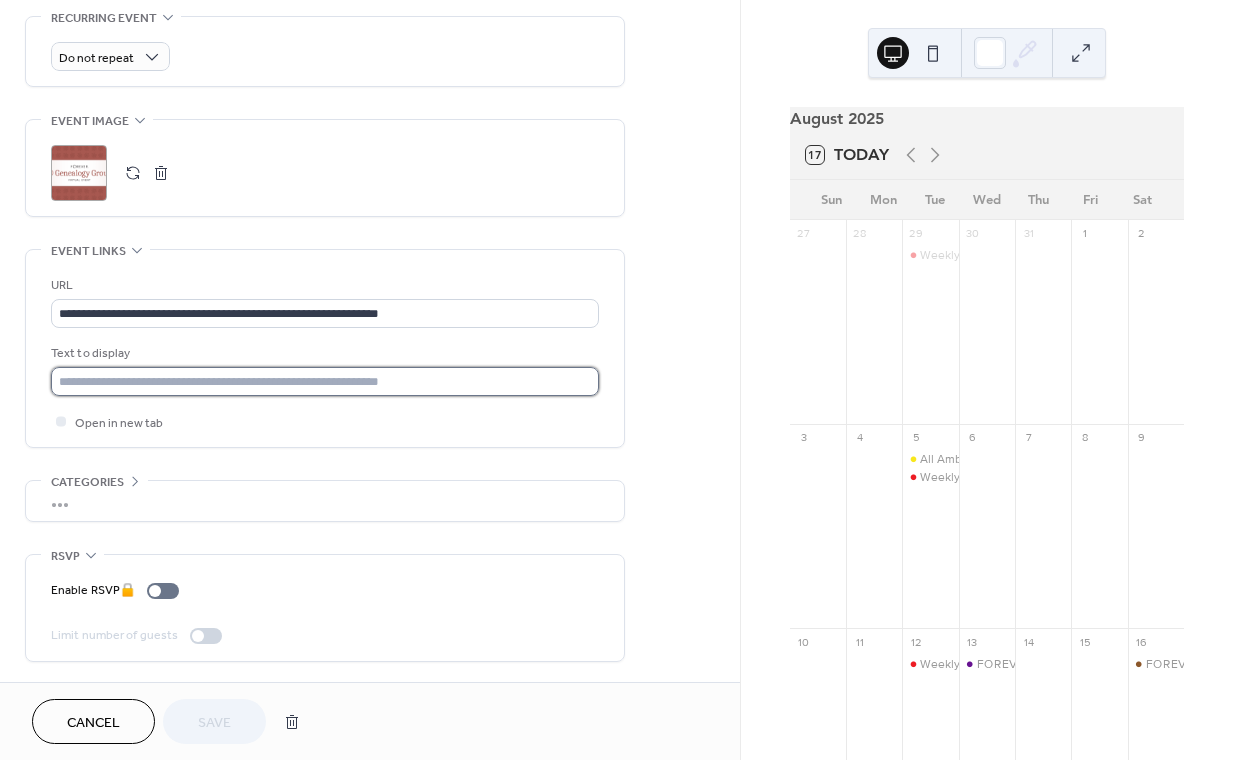click at bounding box center [325, 381] 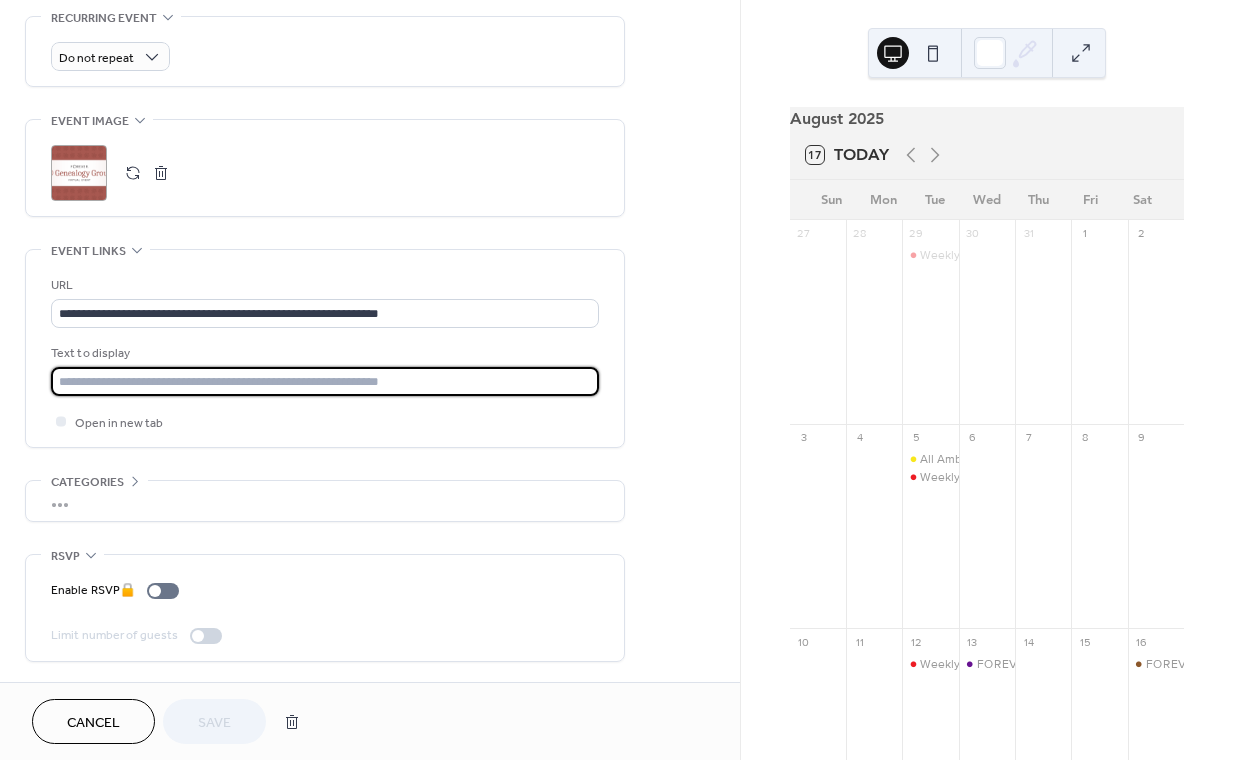 click at bounding box center (325, 381) 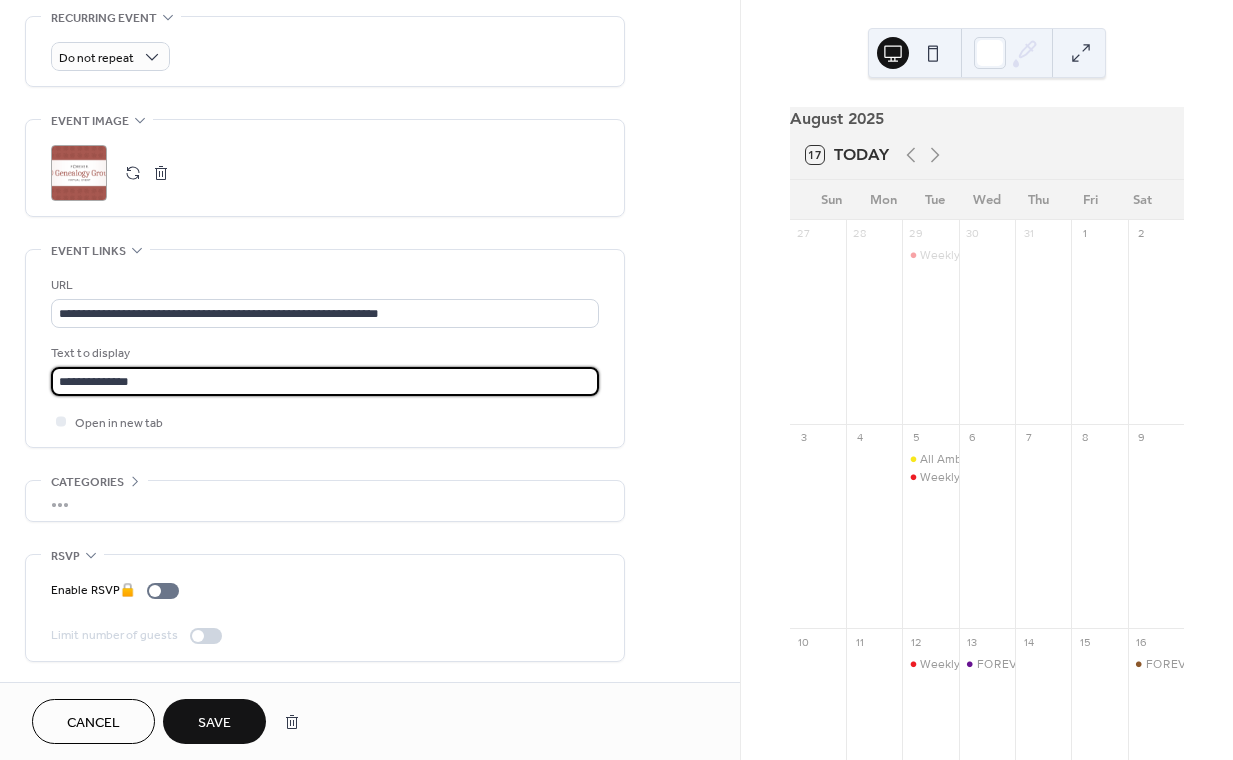 type on "**********" 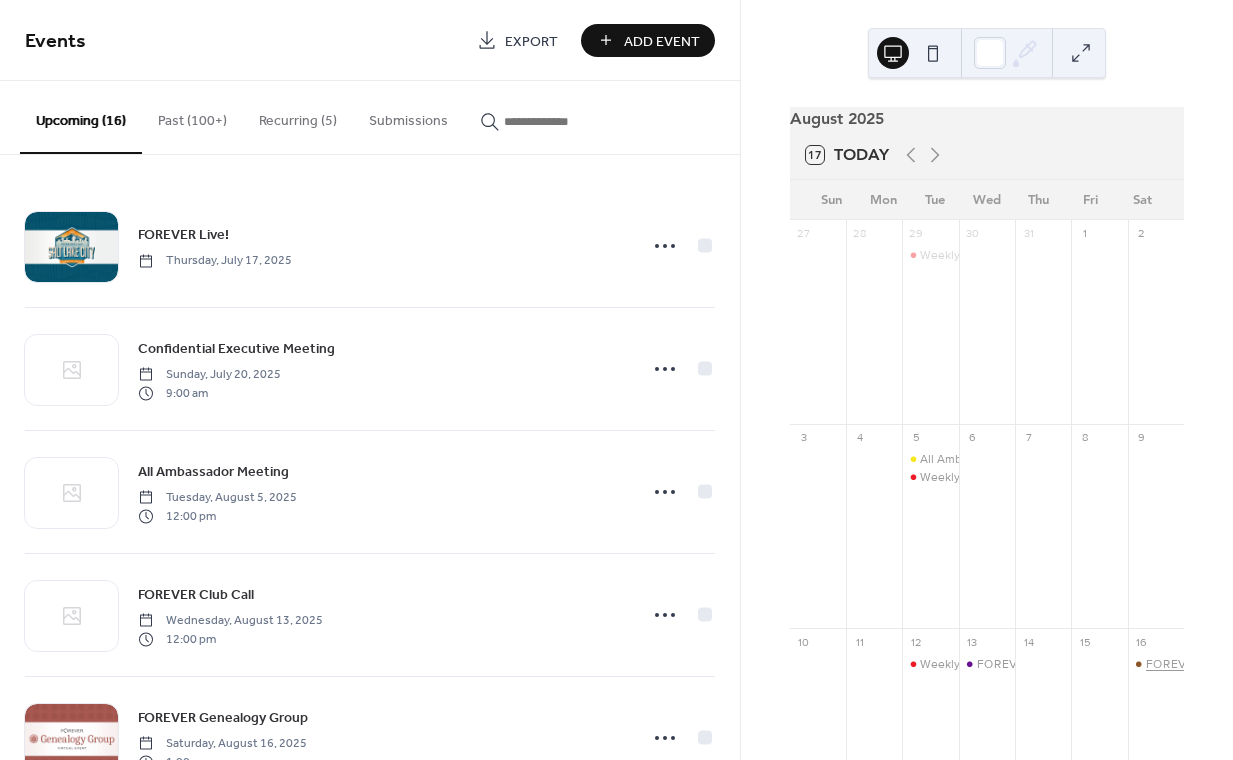 click on "FOREVER Genealogy Group" at bounding box center [1223, 664] 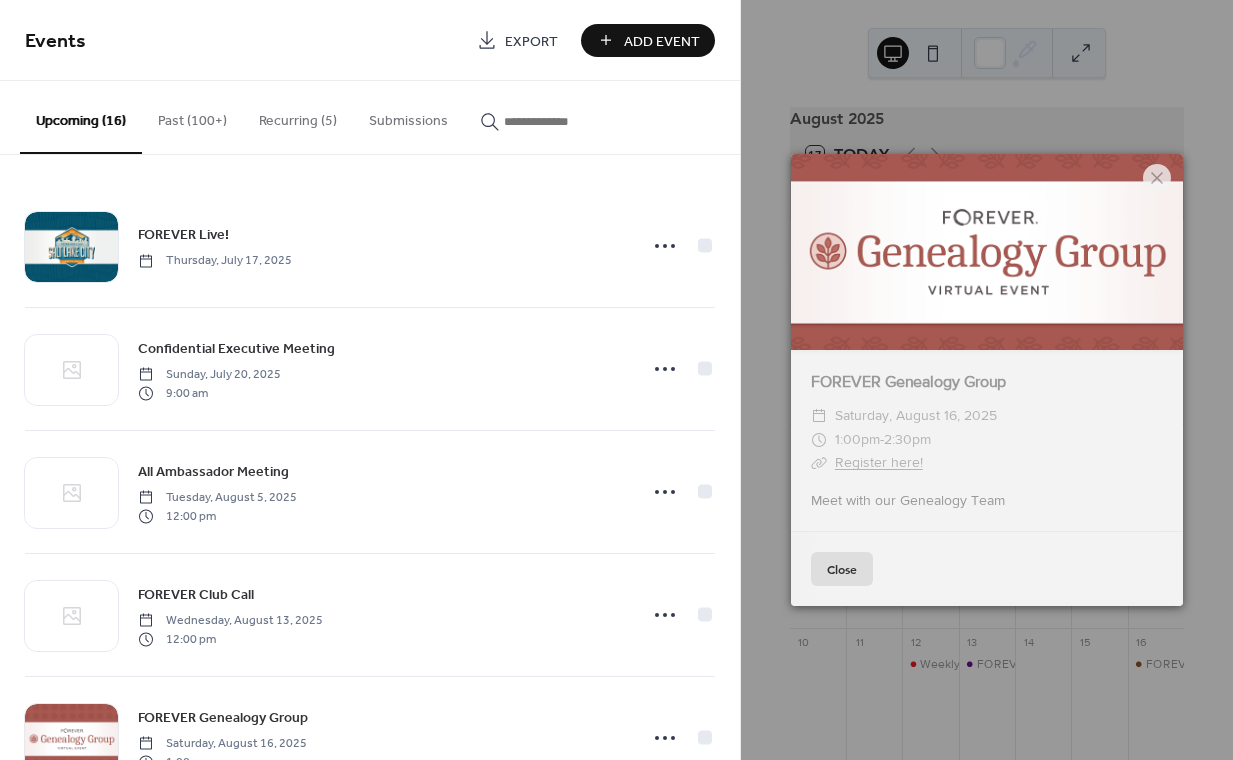 click on "Register here!" at bounding box center [879, 462] 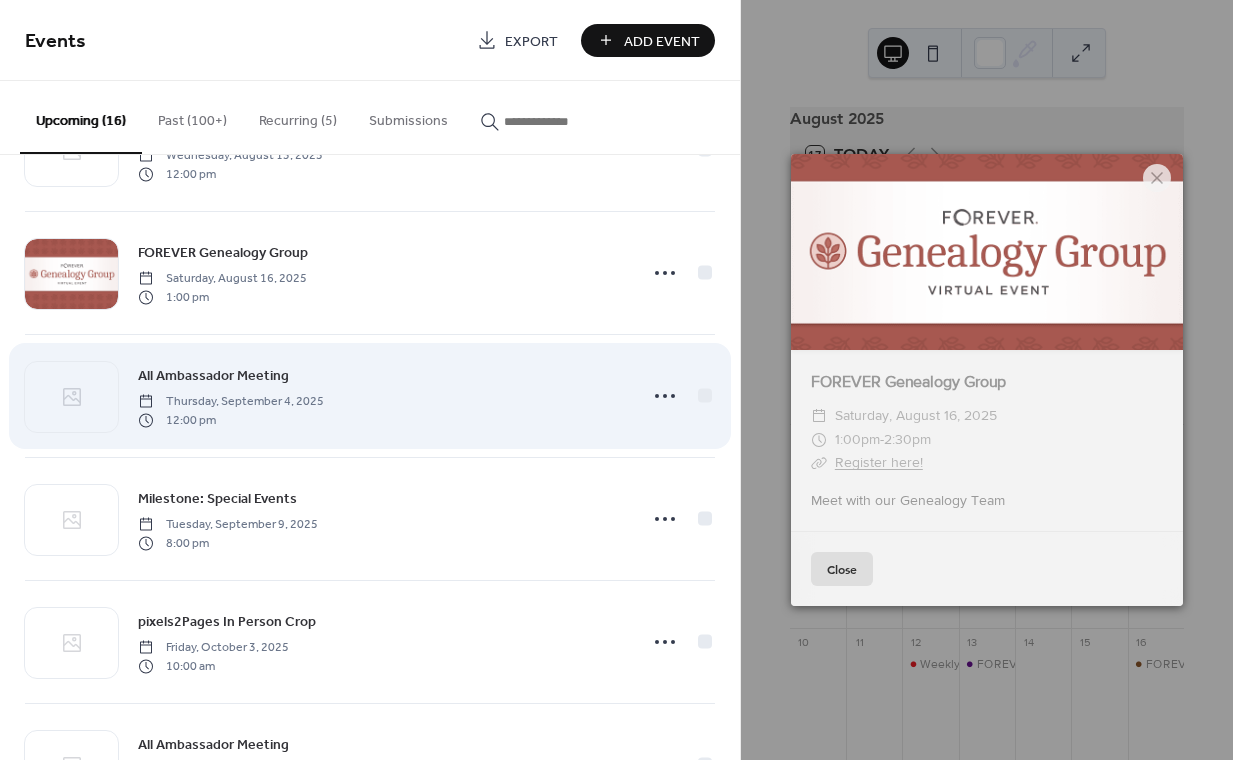 scroll, scrollTop: 457, scrollLeft: 0, axis: vertical 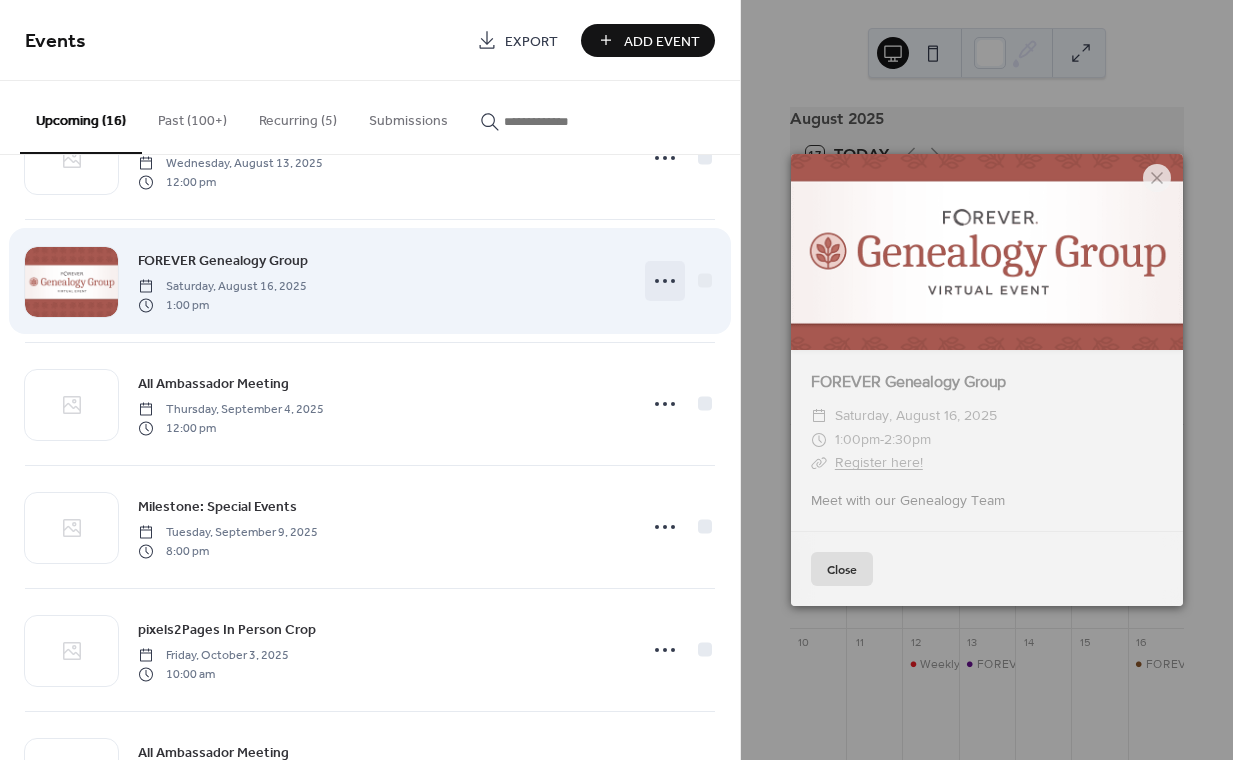 click 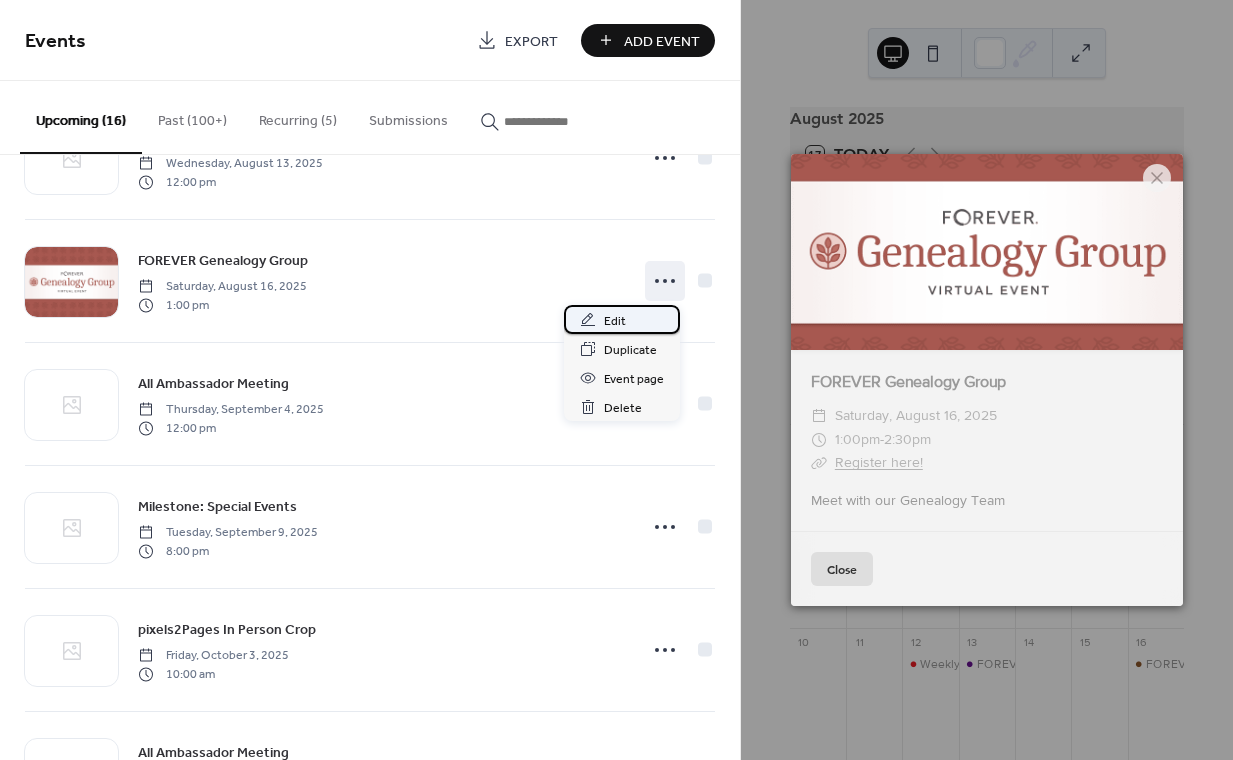 click on "Edit" at bounding box center (615, 321) 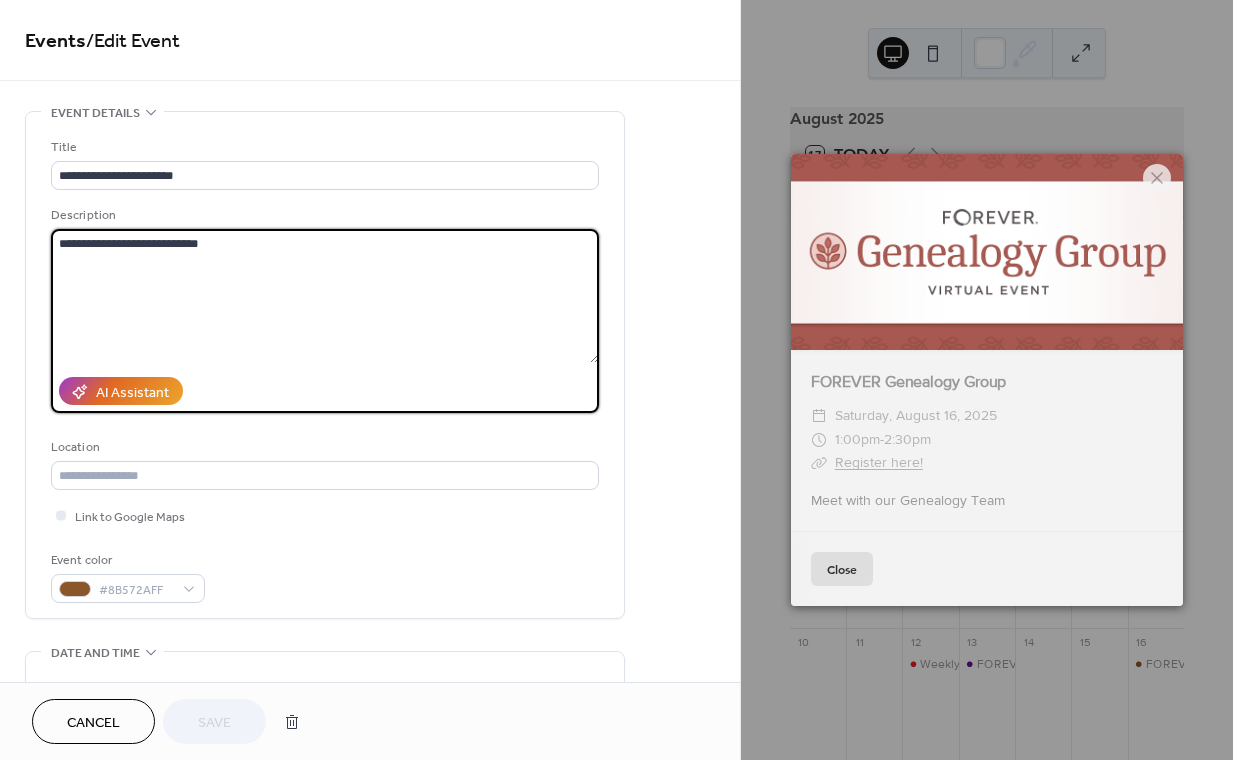 drag, startPoint x: 306, startPoint y: 268, endPoint x: -85, endPoint y: 161, distance: 405.37637 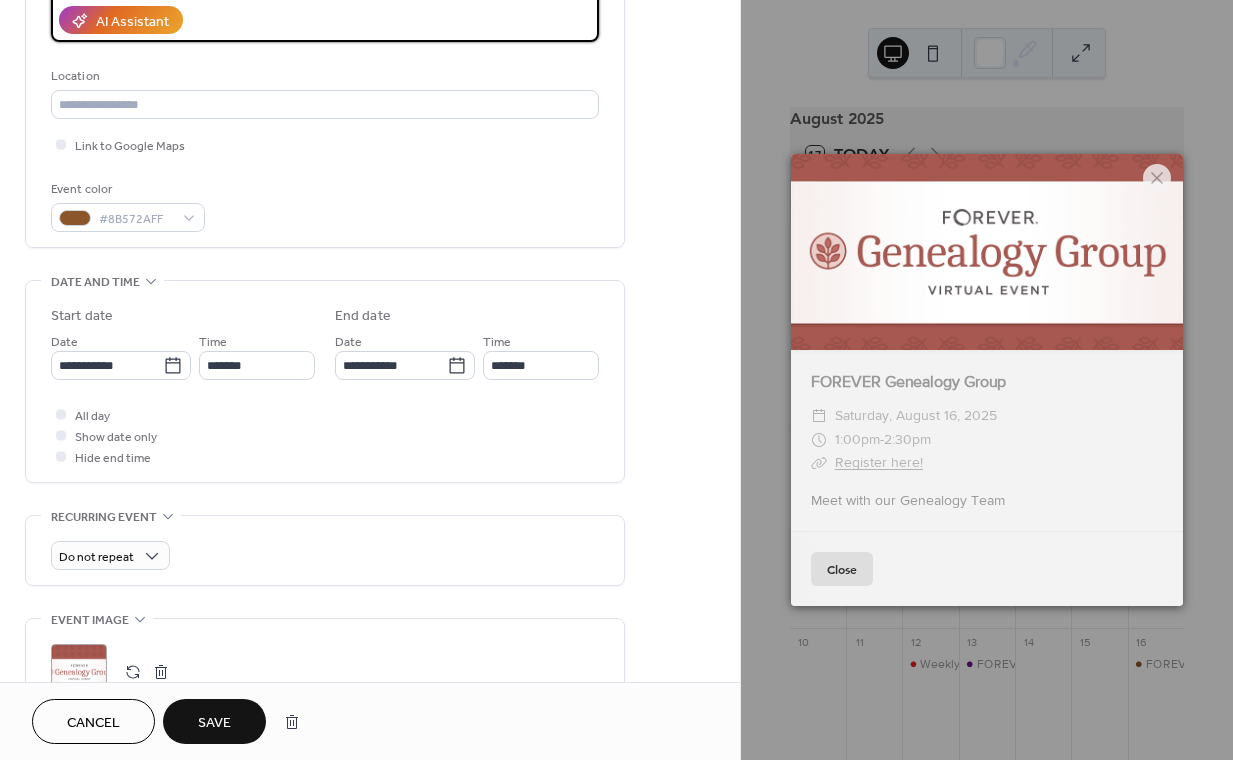 scroll, scrollTop: 374, scrollLeft: 0, axis: vertical 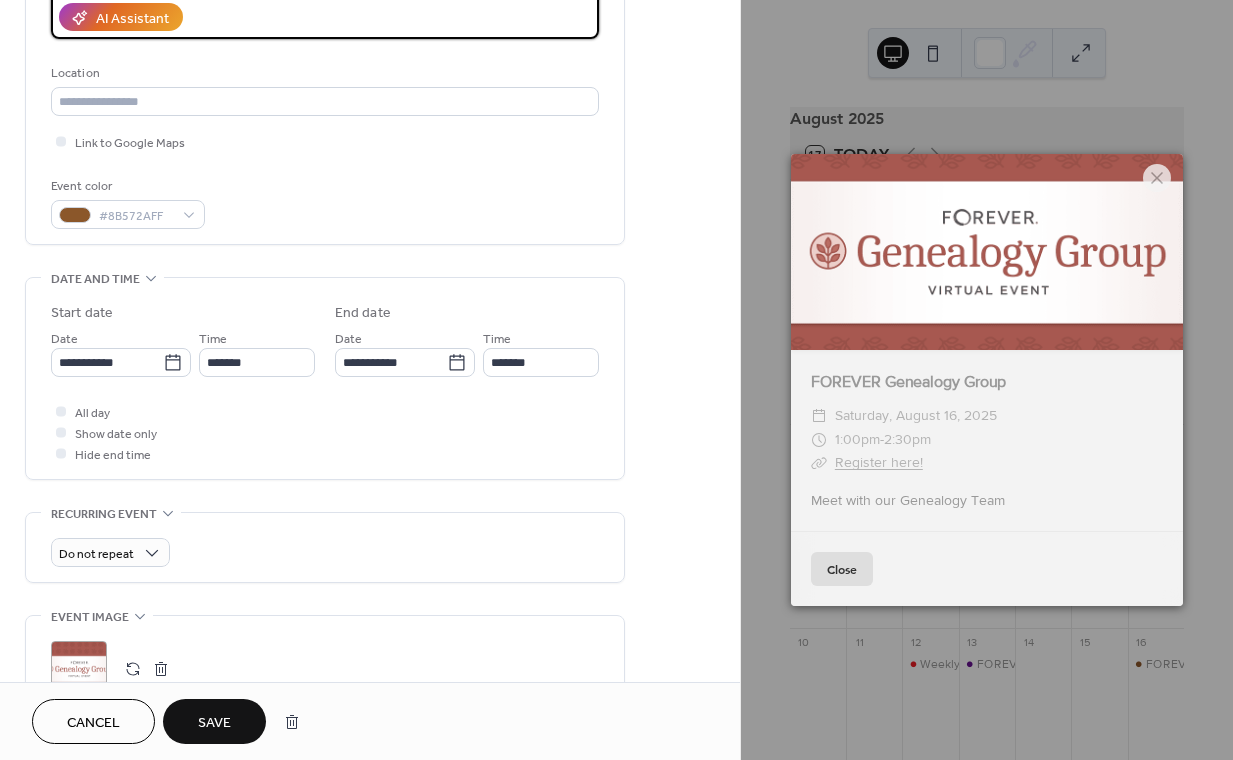 type on "**********" 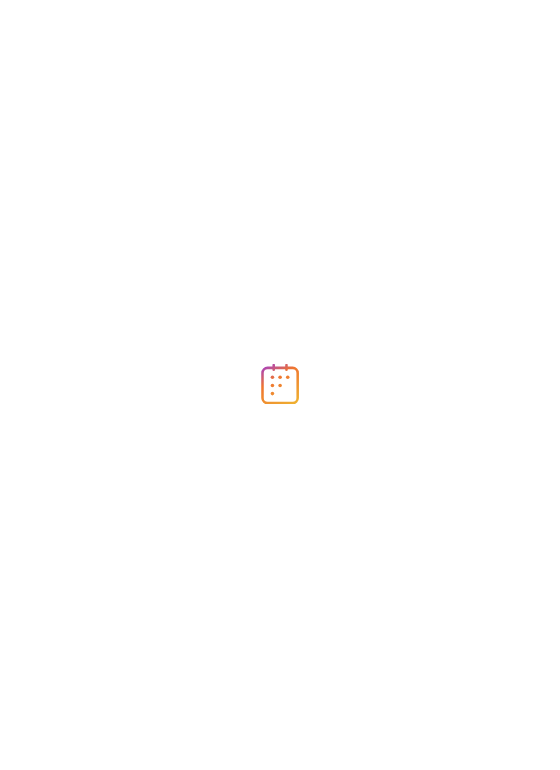 scroll, scrollTop: 0, scrollLeft: 0, axis: both 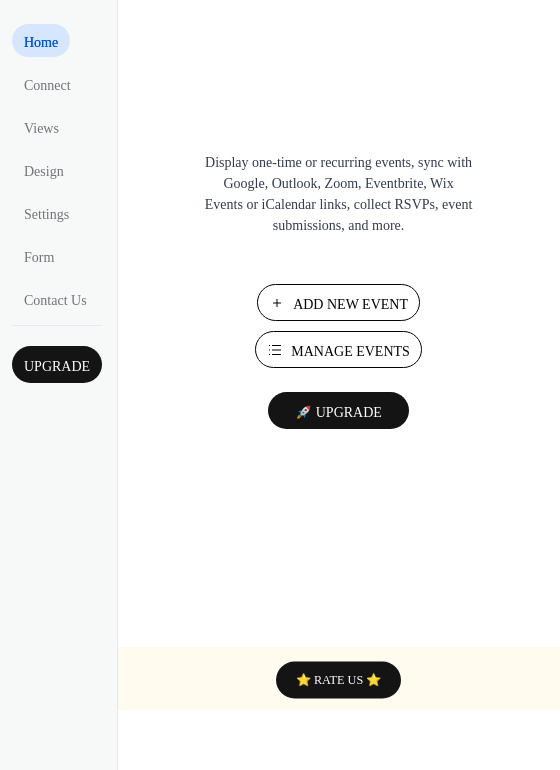 click on "Manage Events" at bounding box center (350, 351) 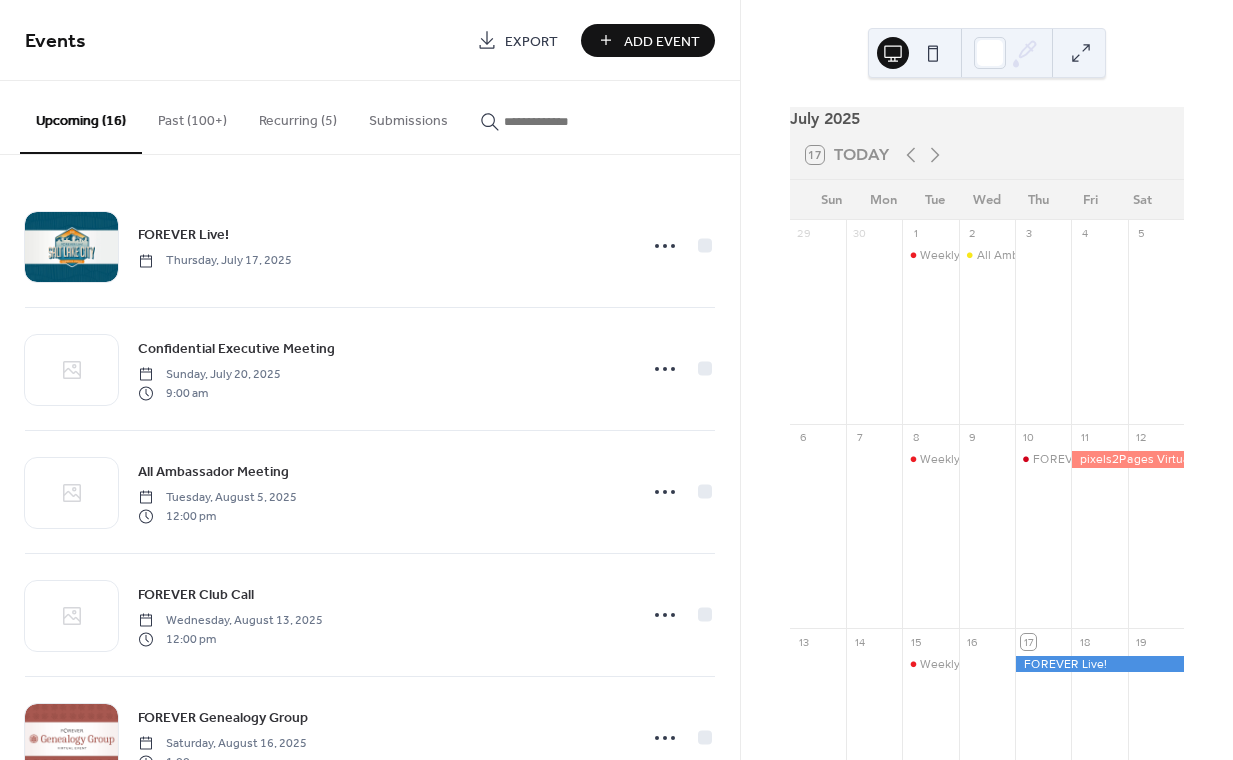 scroll, scrollTop: 0, scrollLeft: 0, axis: both 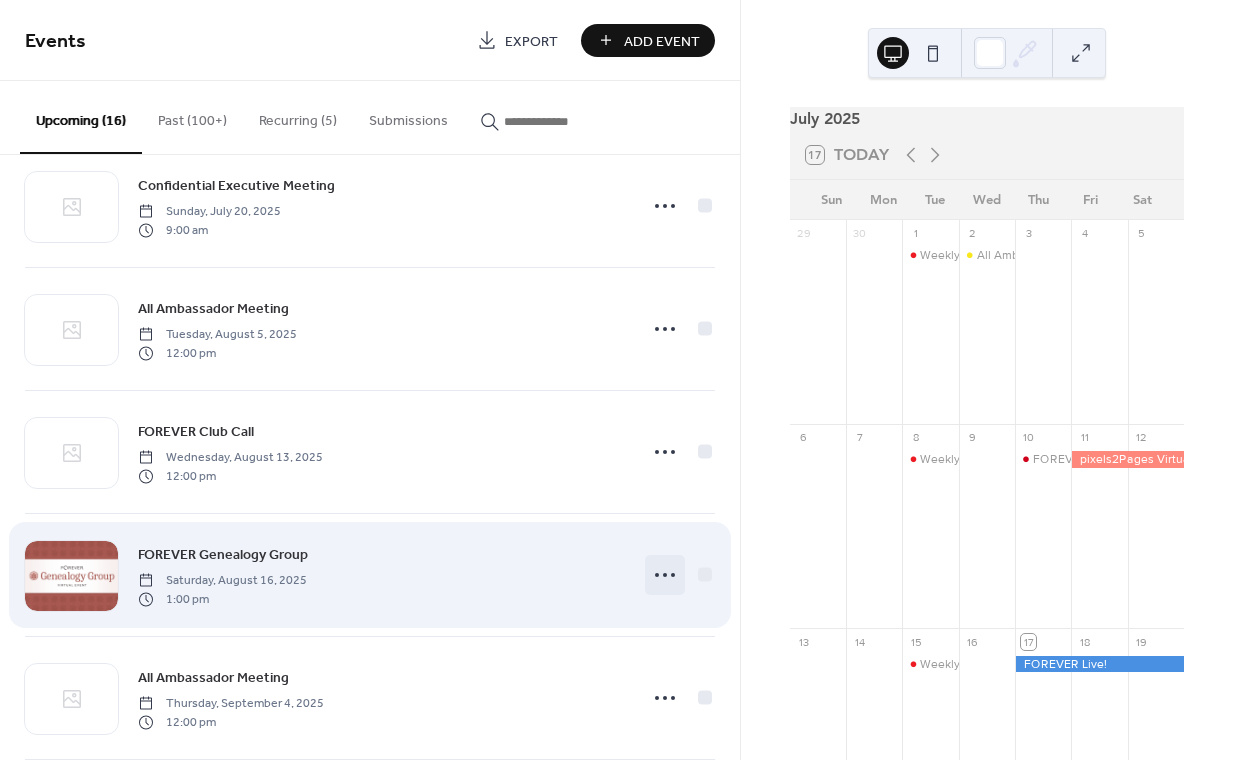 click 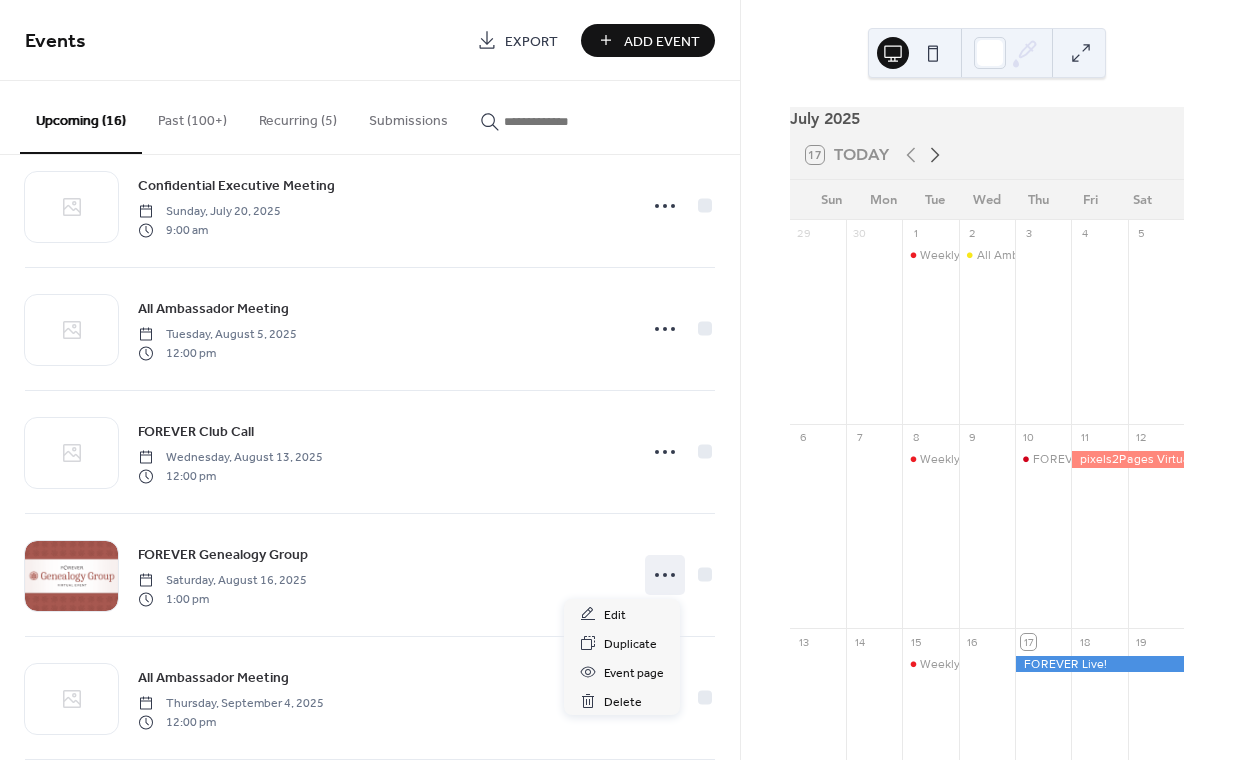 click 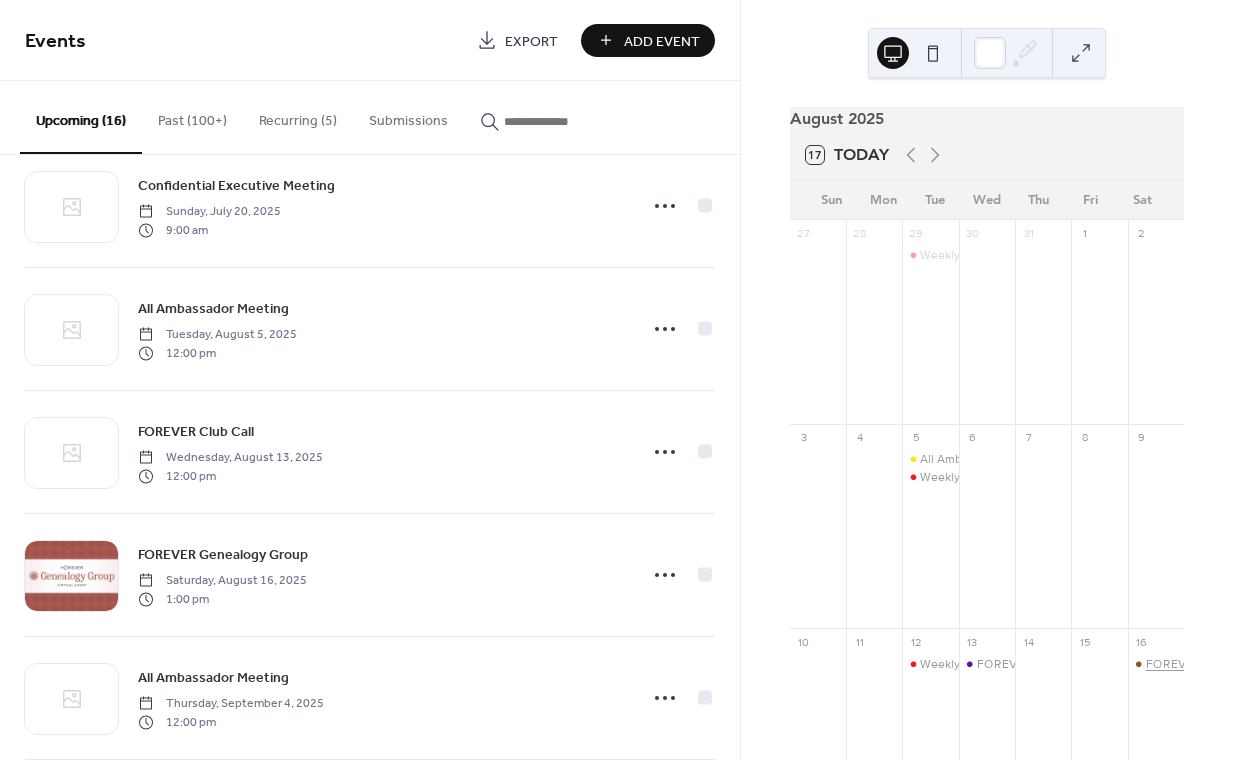 click on "FOREVER Genealogy Group" at bounding box center (1223, 664) 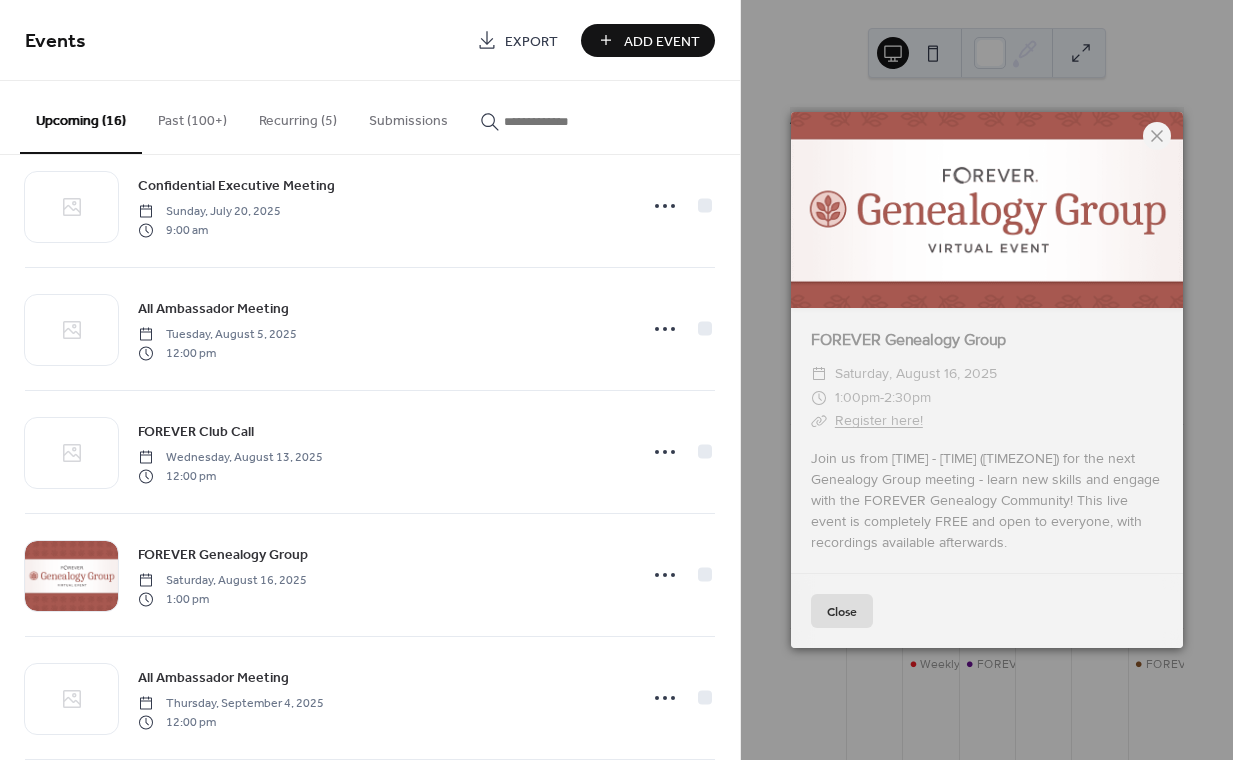 click 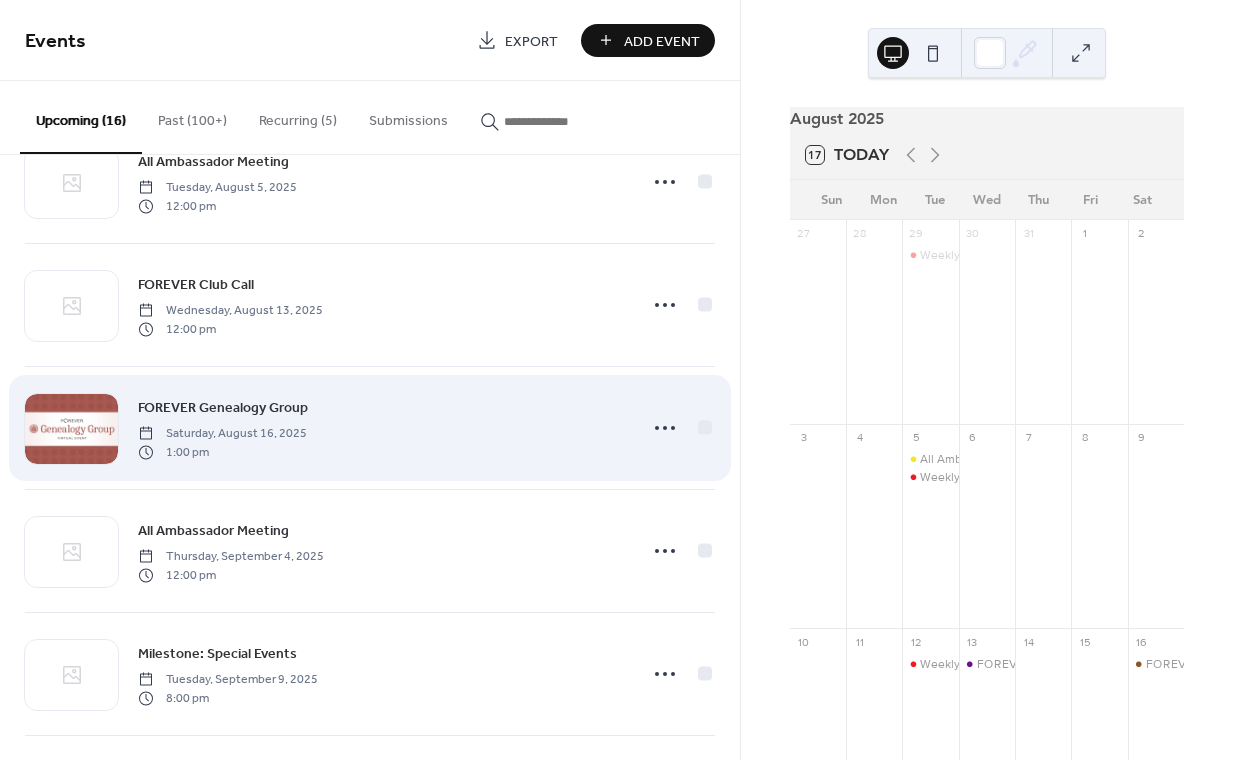 scroll, scrollTop: 330, scrollLeft: 0, axis: vertical 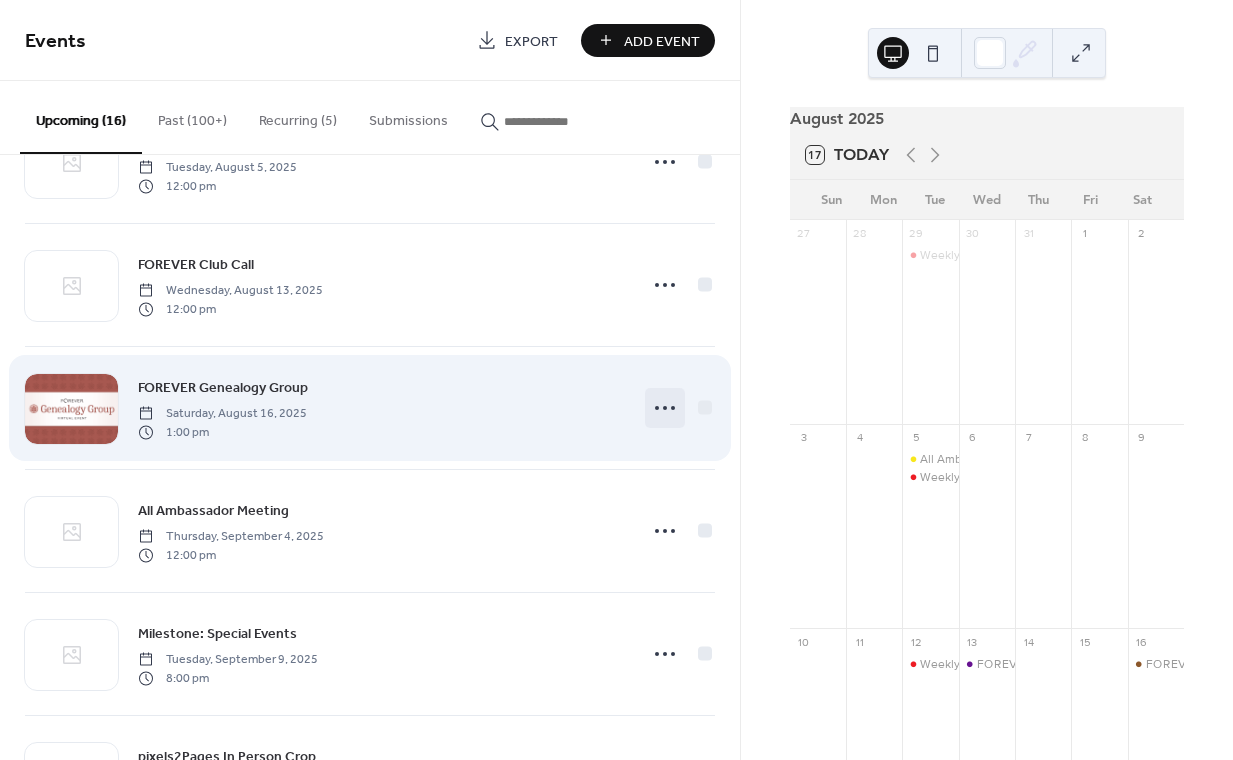 click 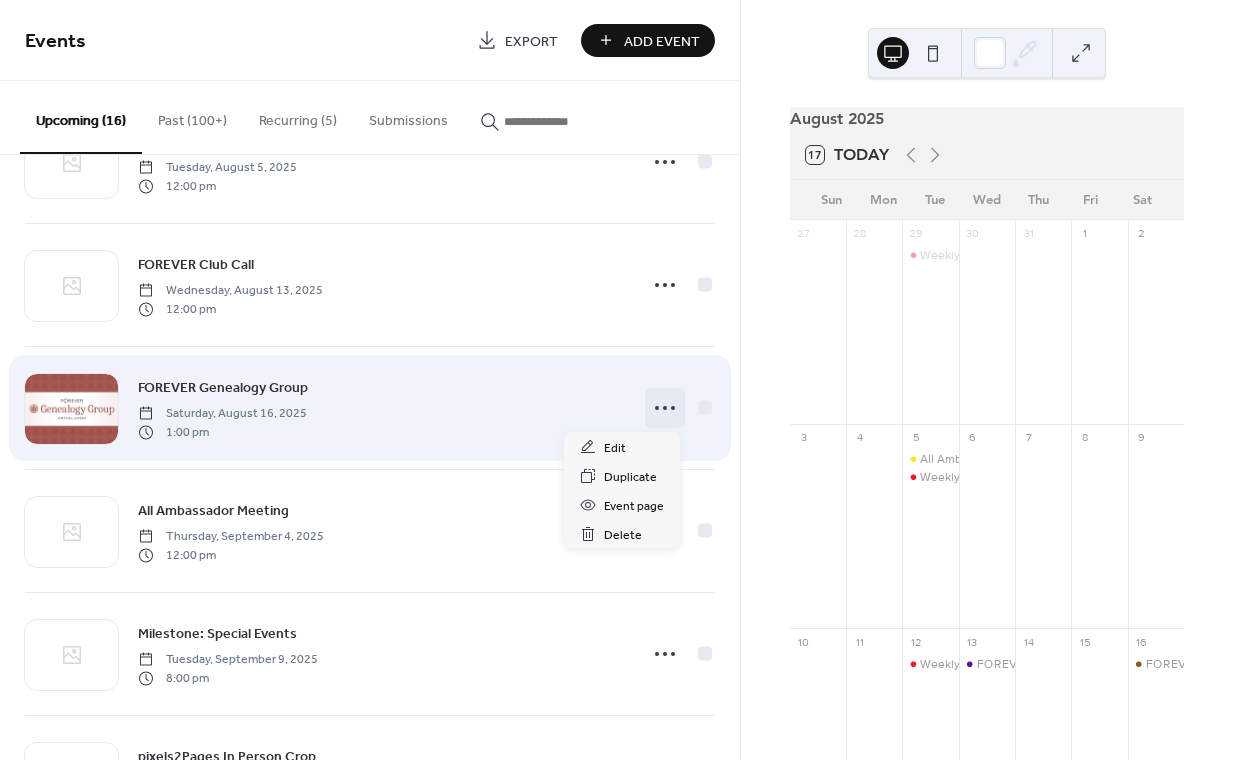 click on "[DAY], [MONTH] [NUMBER], [YEAR] [TIME]" at bounding box center (381, 408) 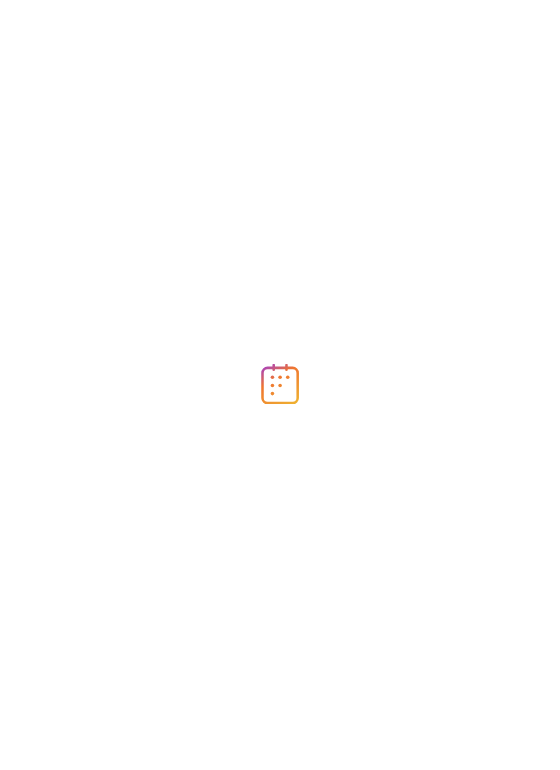 scroll, scrollTop: 0, scrollLeft: 0, axis: both 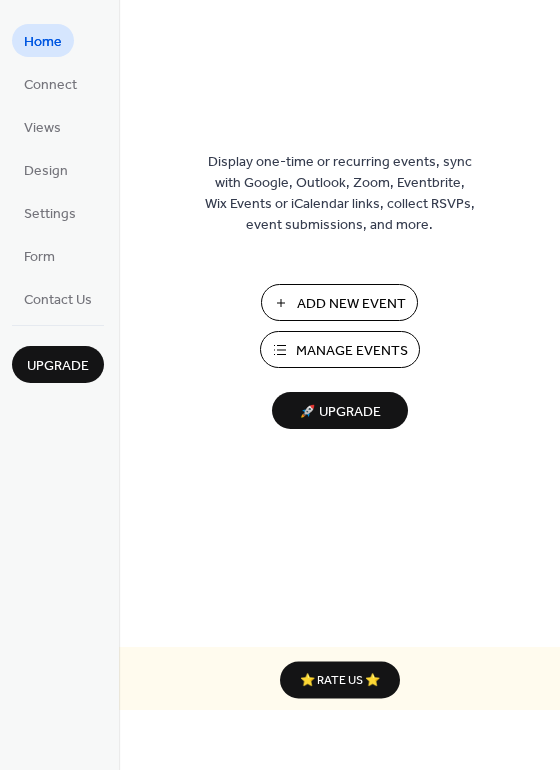 click on "Manage Events" at bounding box center [352, 351] 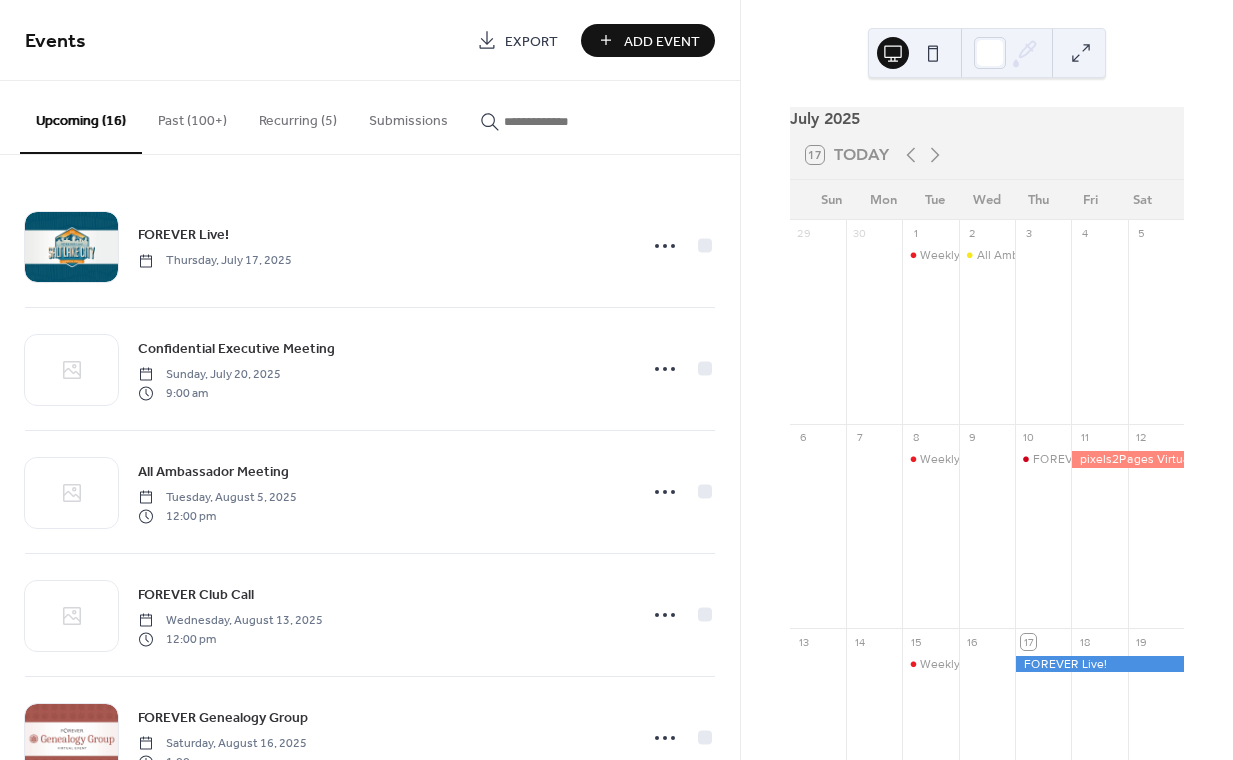 scroll, scrollTop: 0, scrollLeft: 0, axis: both 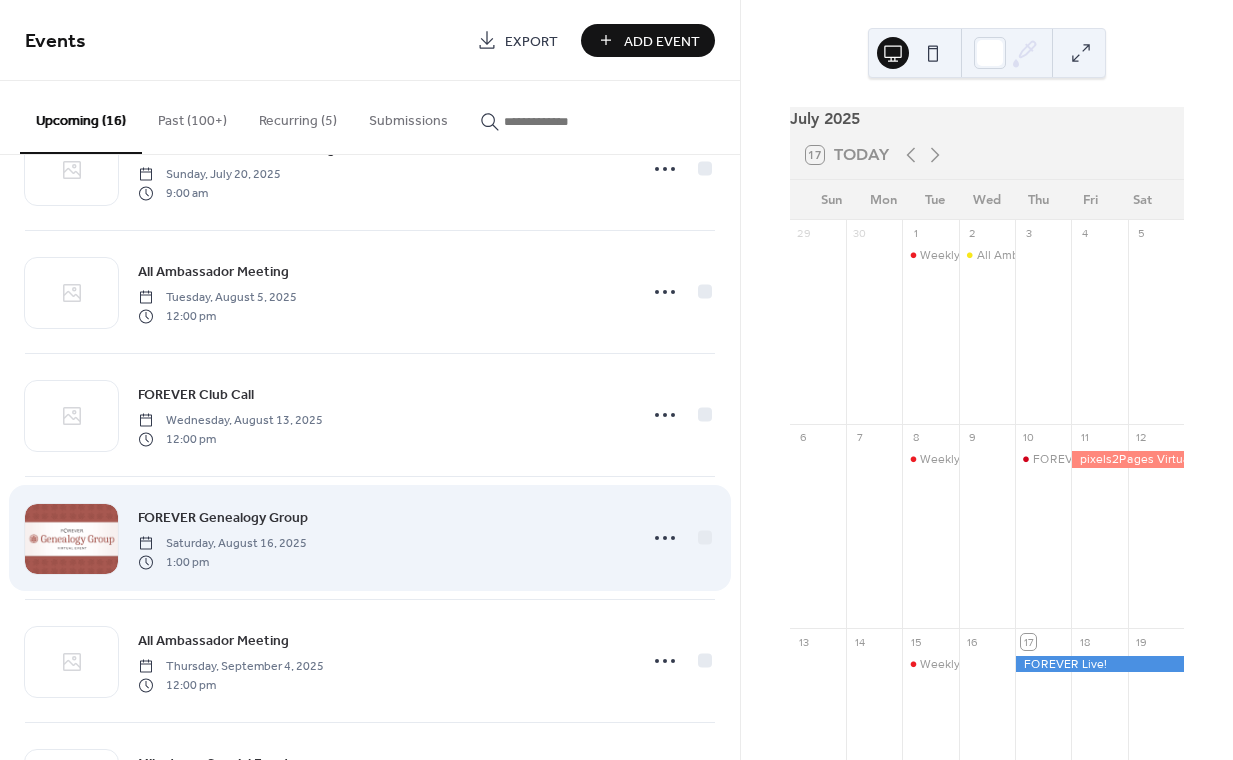click on "Saturday, August 16, 2025" at bounding box center [222, 544] 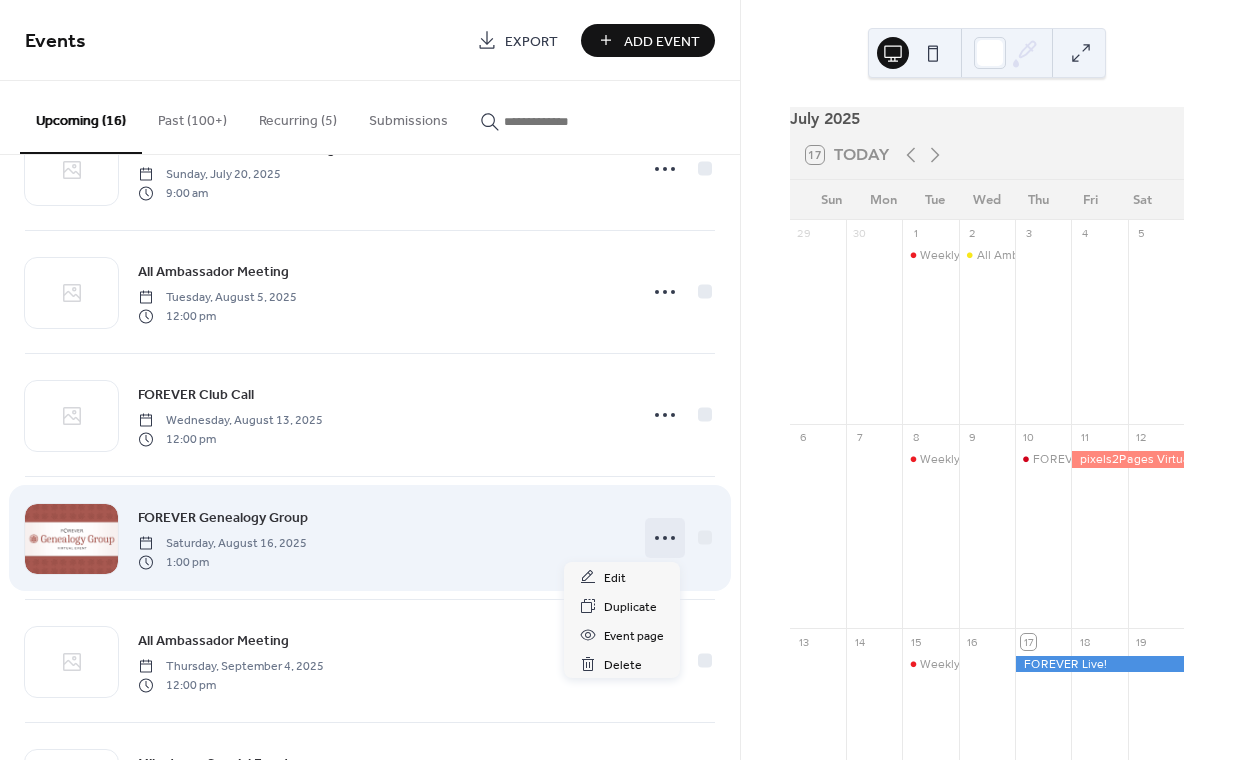 click 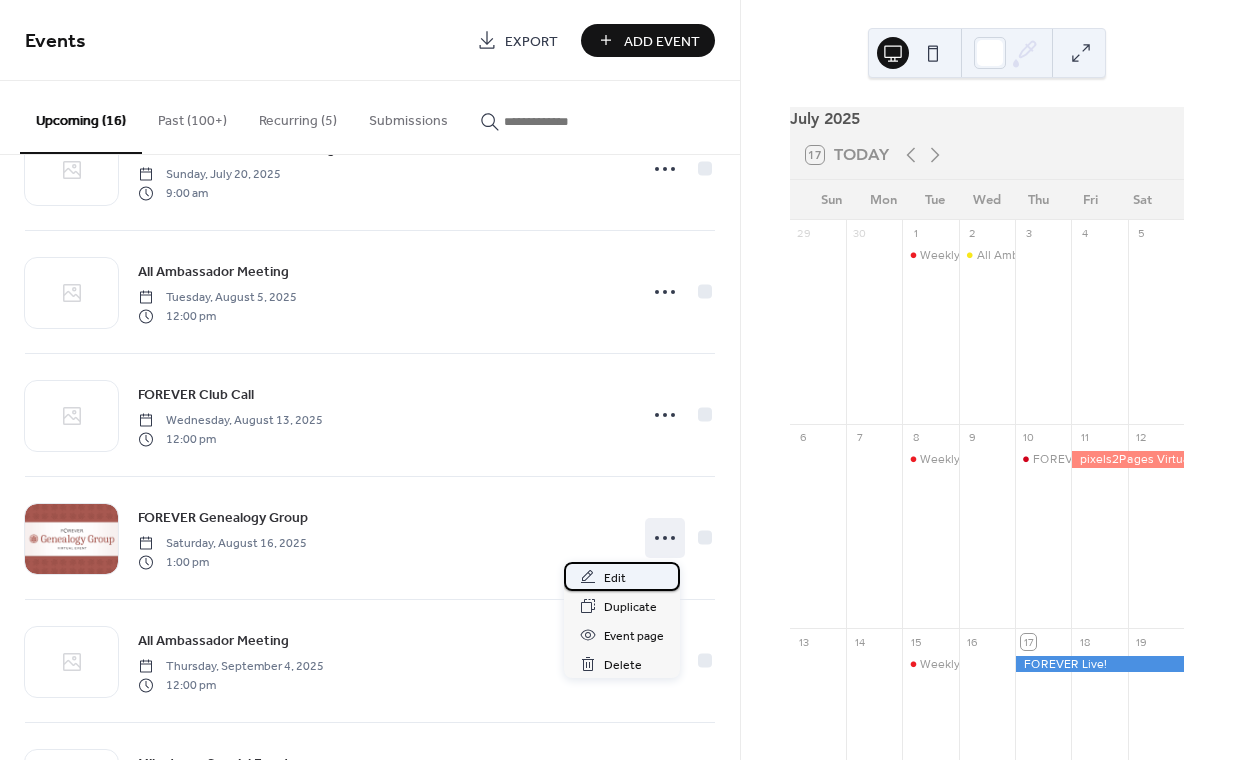 click on "Edit" at bounding box center [615, 578] 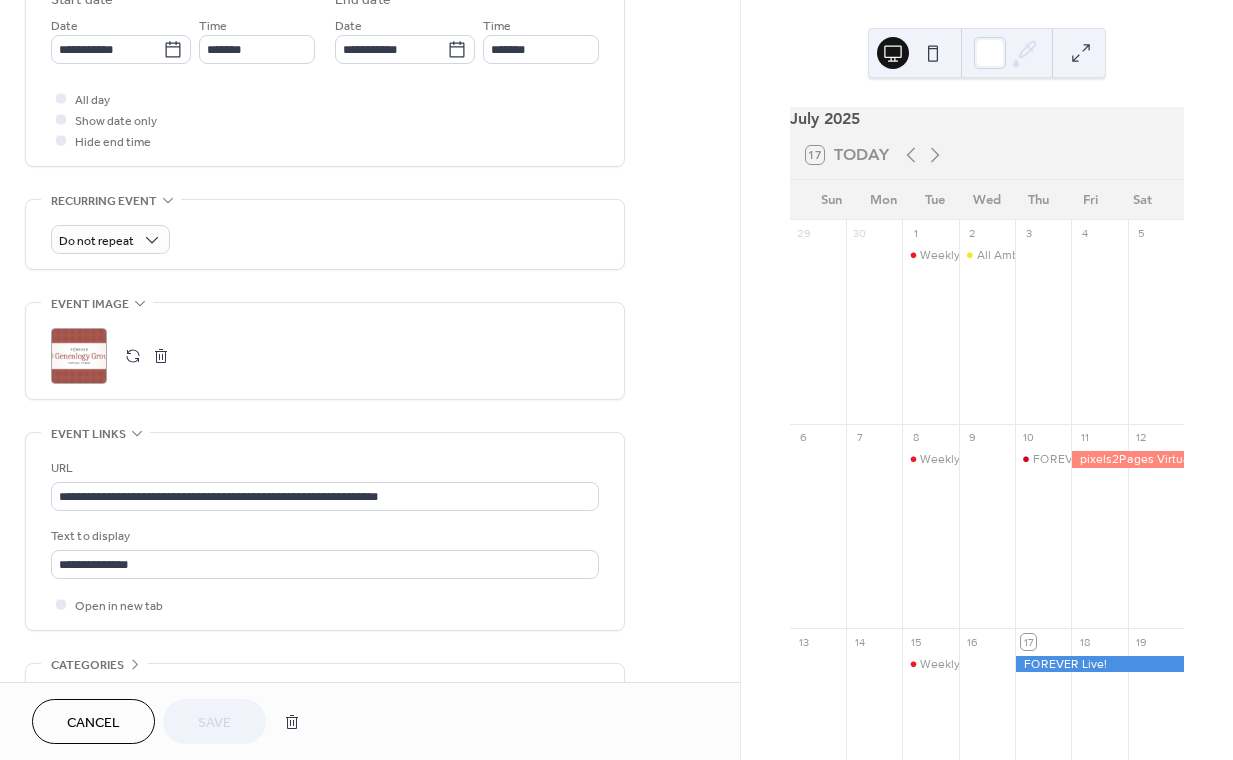 scroll, scrollTop: 701, scrollLeft: 0, axis: vertical 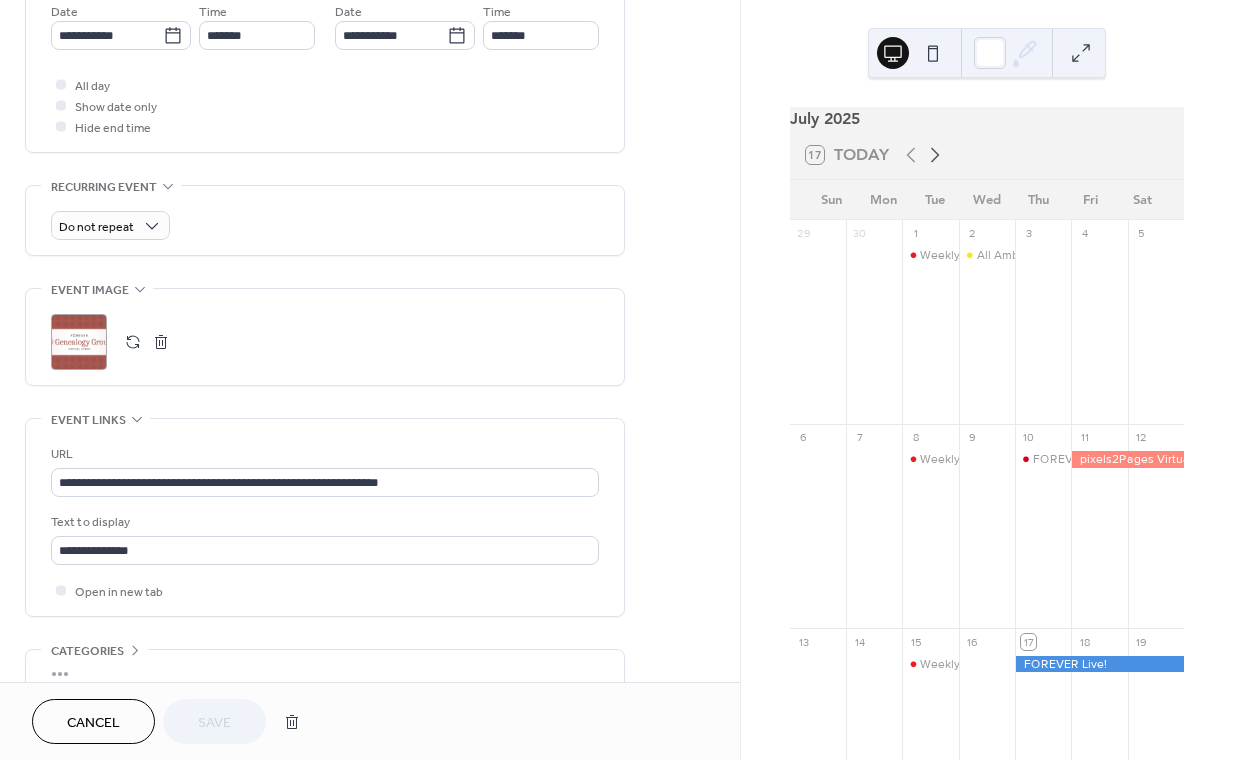 click 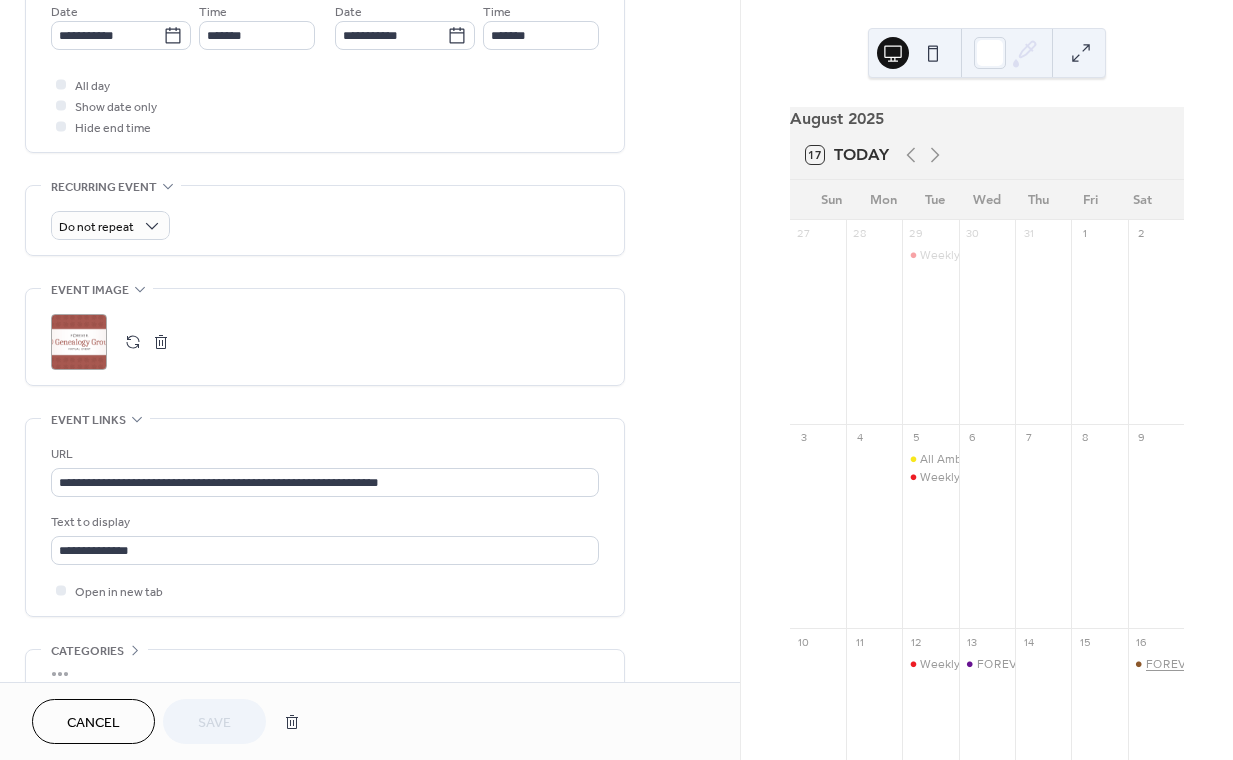 click on "FOREVER Genealogy Group" at bounding box center [1223, 664] 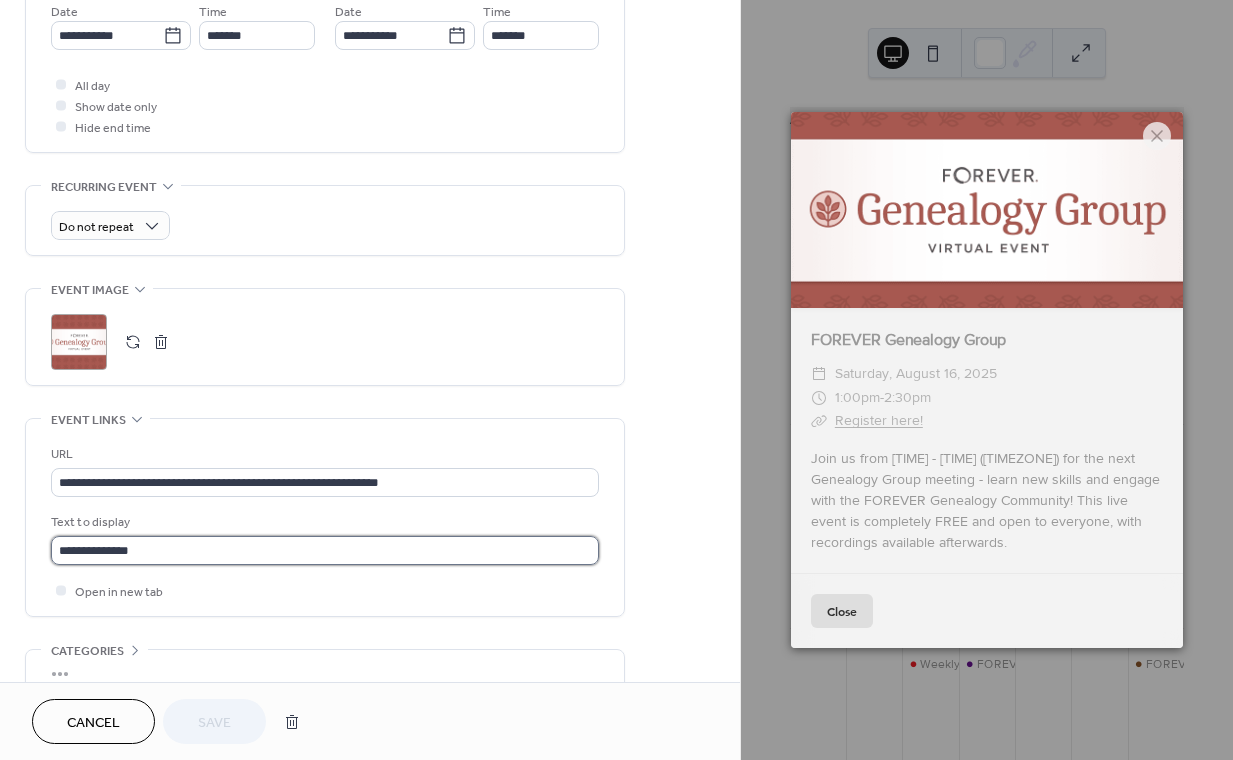 click on "**********" at bounding box center [325, 550] 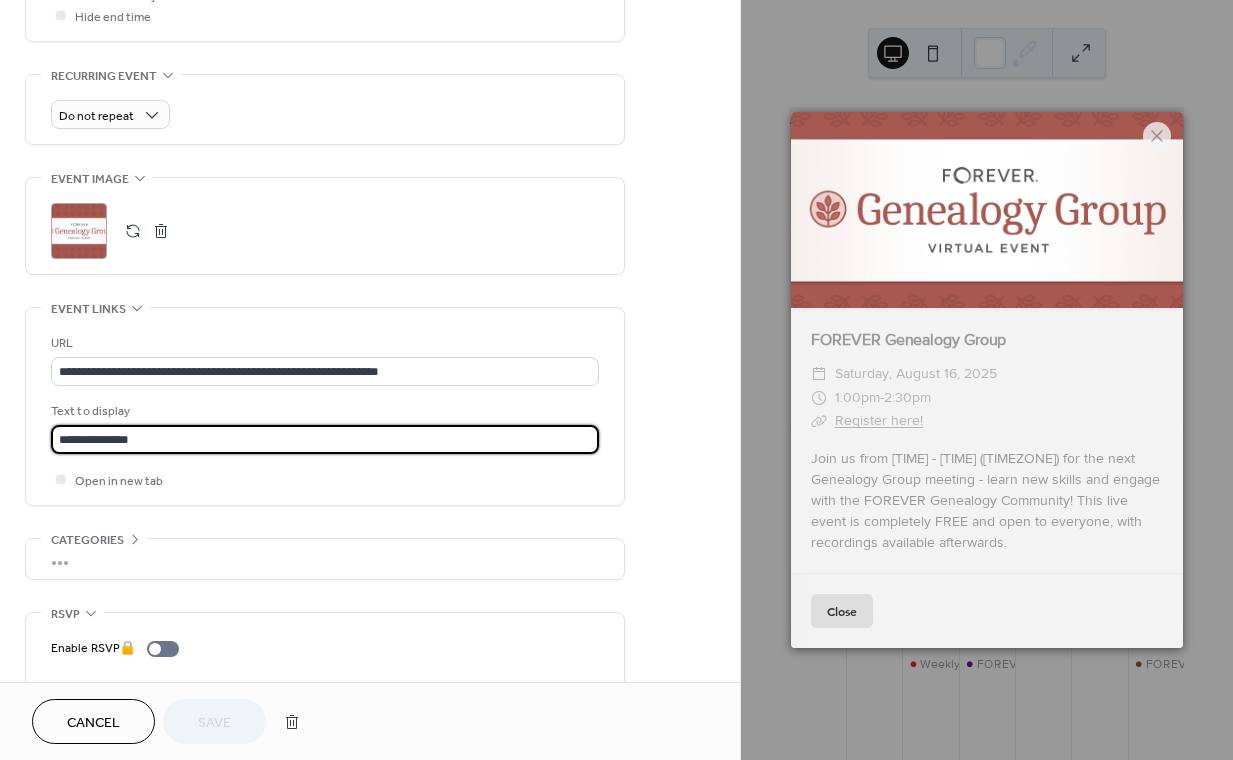 scroll, scrollTop: 870, scrollLeft: 0, axis: vertical 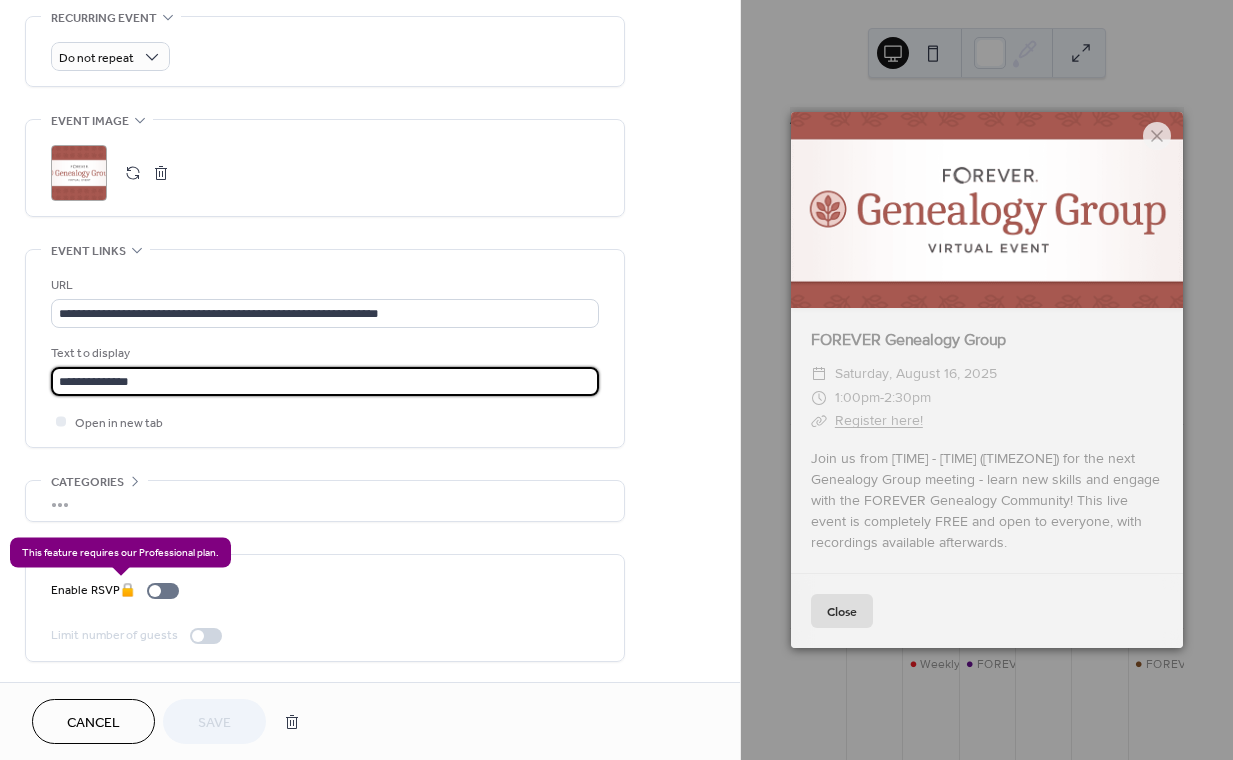 click on "Enable RSVP  🔒" at bounding box center [119, 590] 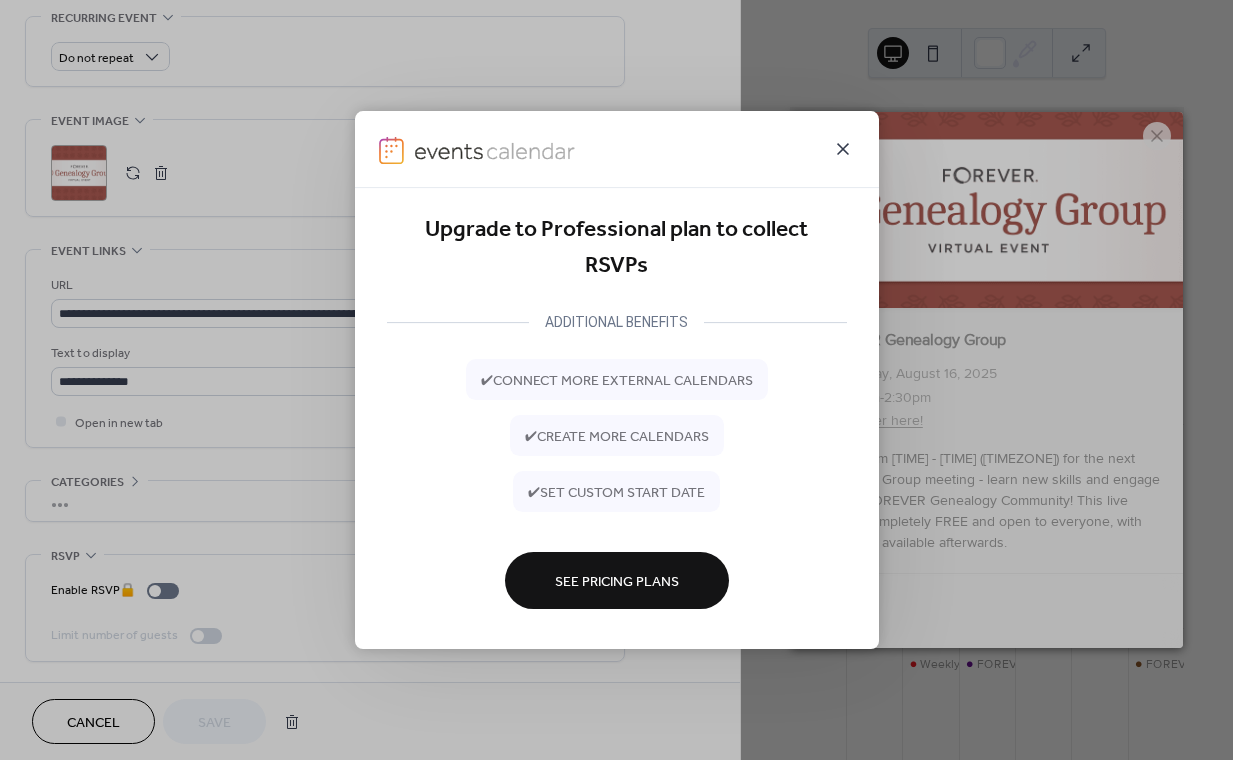 click 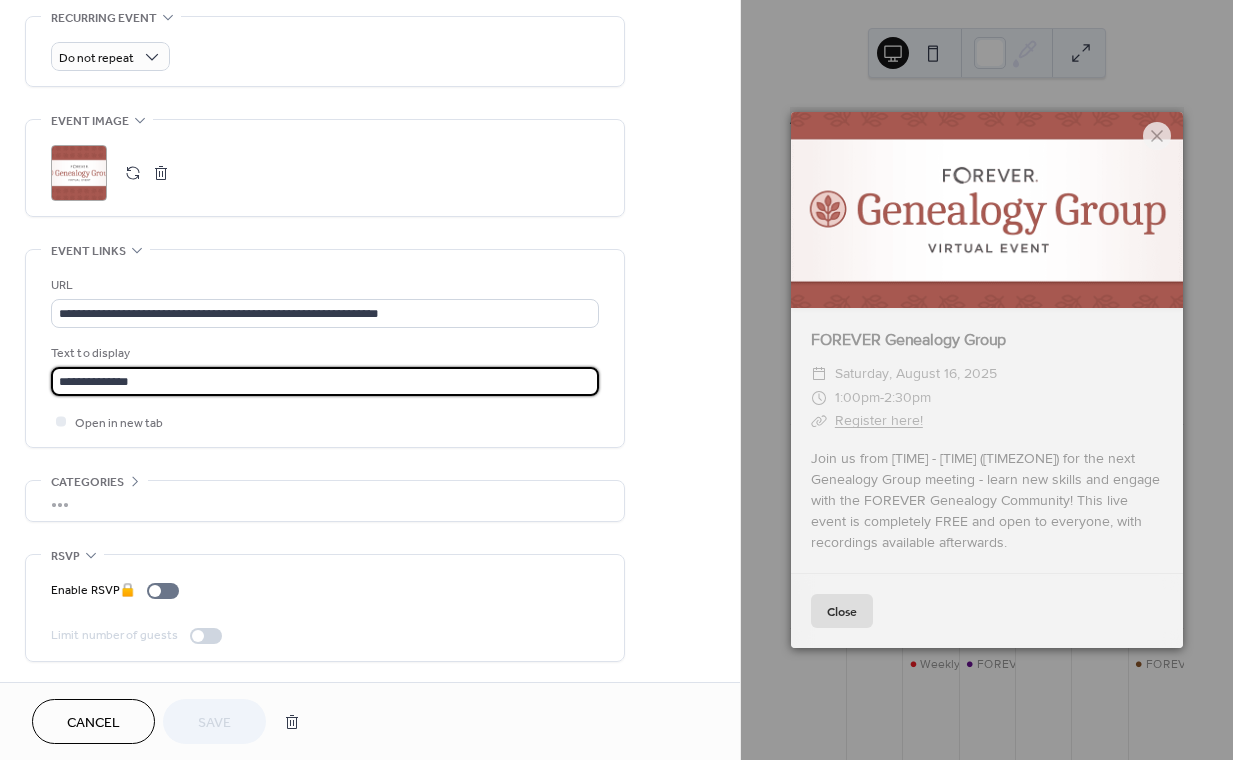 click on "**********" at bounding box center (325, 381) 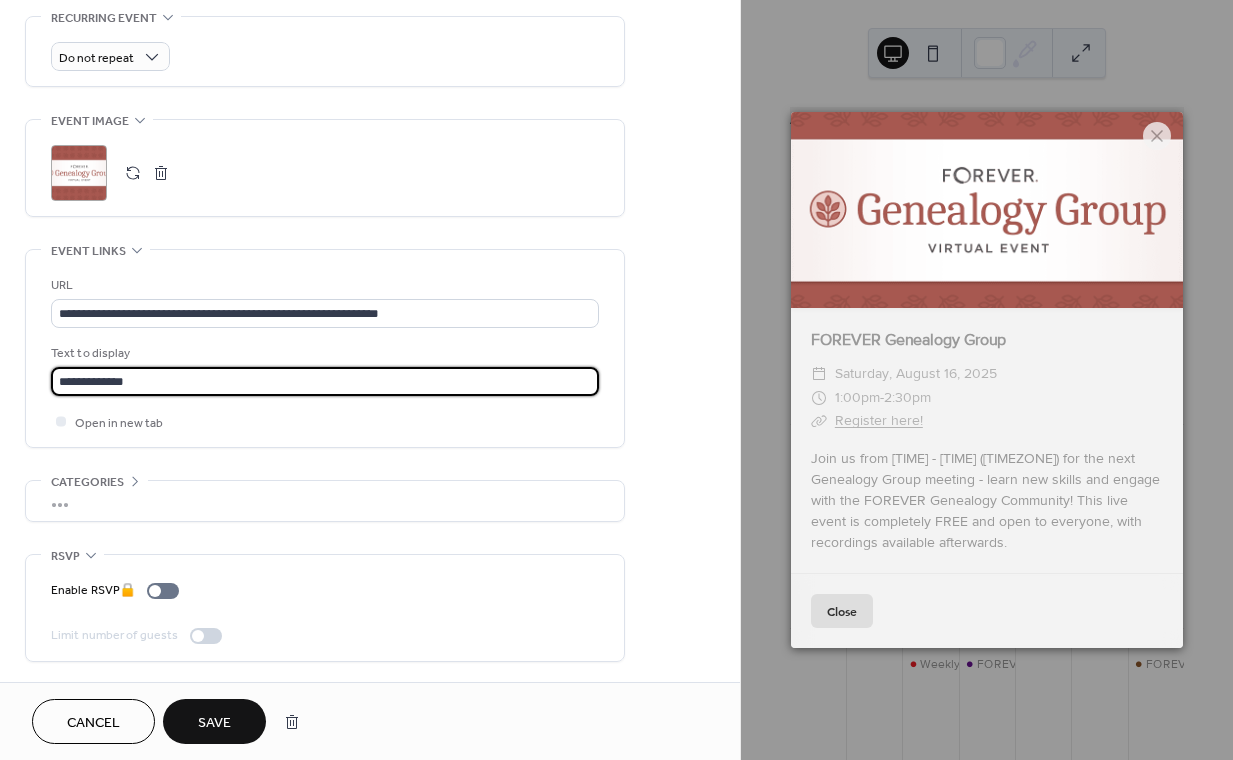 type on "**********" 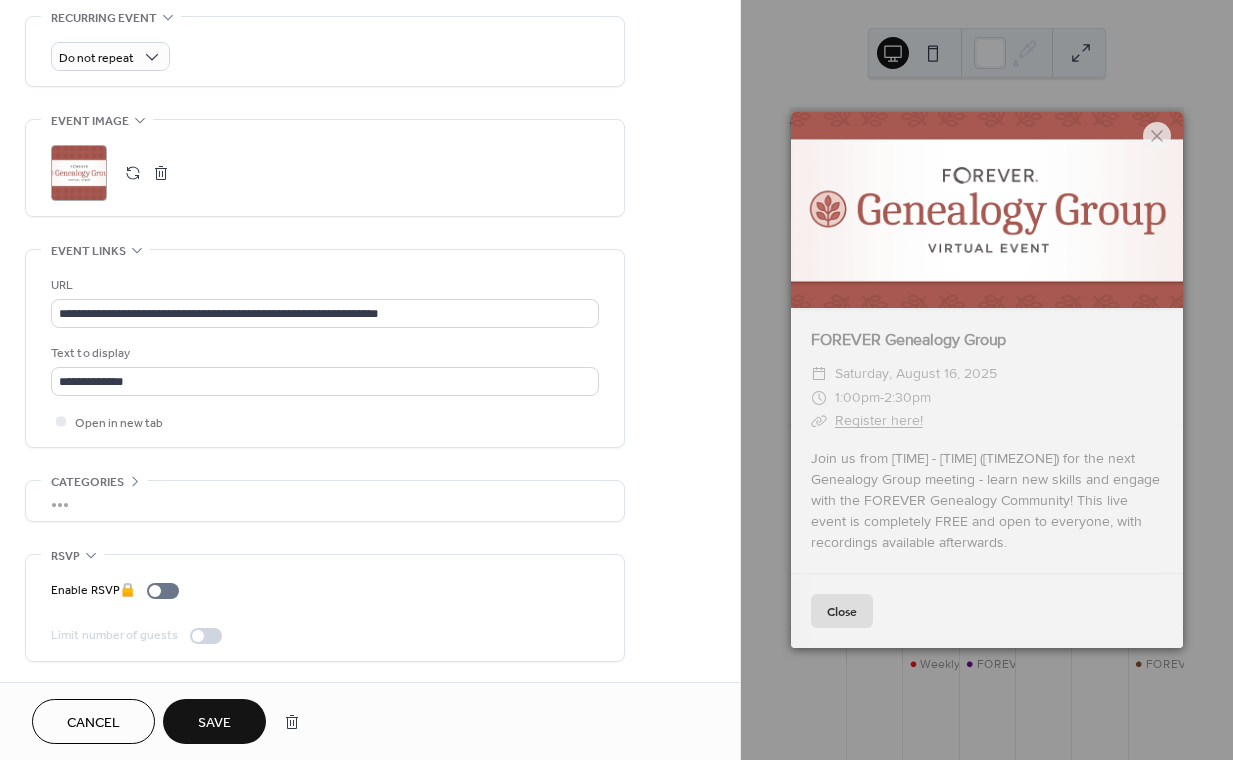 click on "Save" at bounding box center (214, 723) 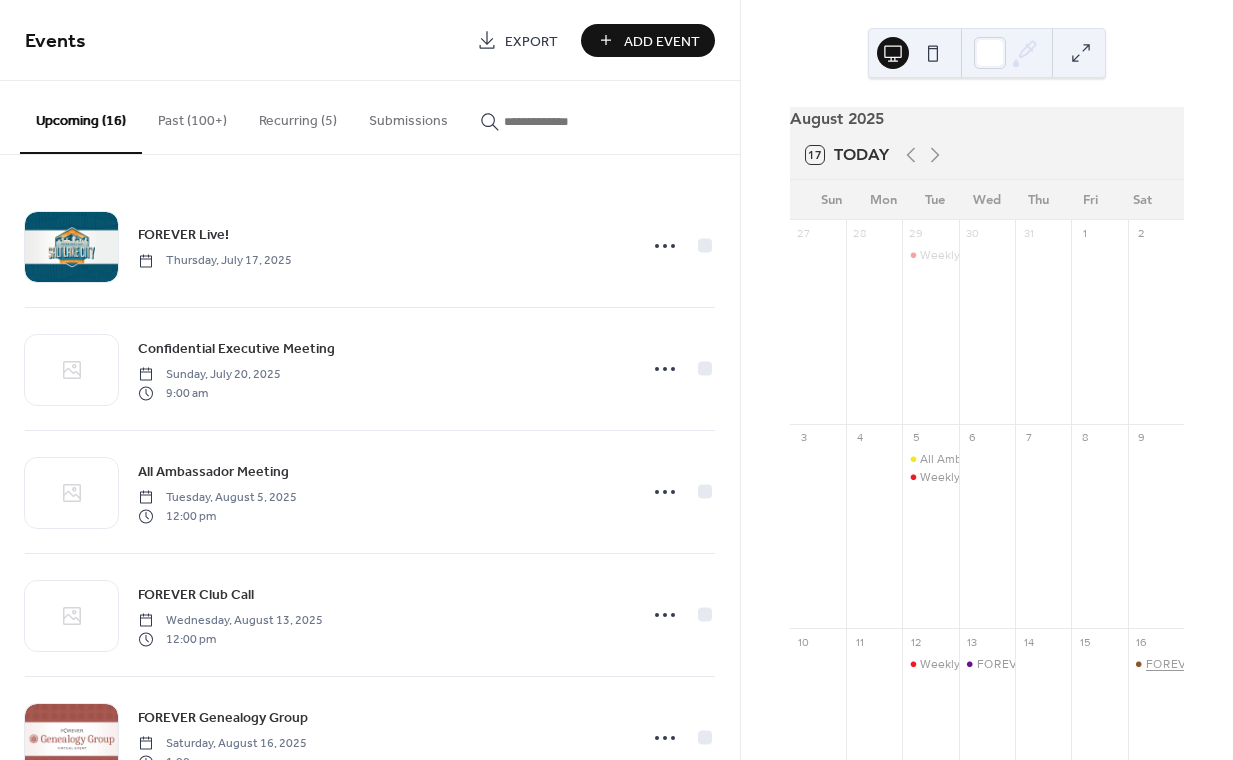 click on "FOREVER Genealogy Group" at bounding box center (1223, 664) 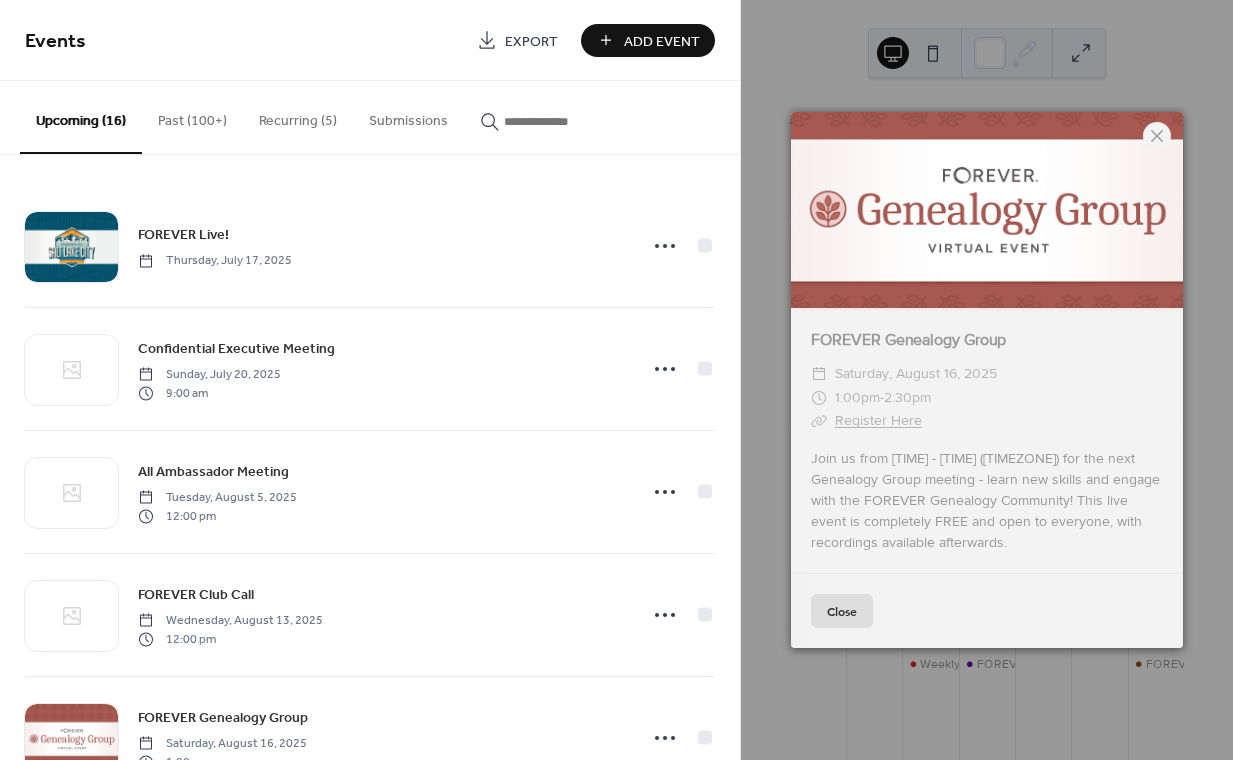 click 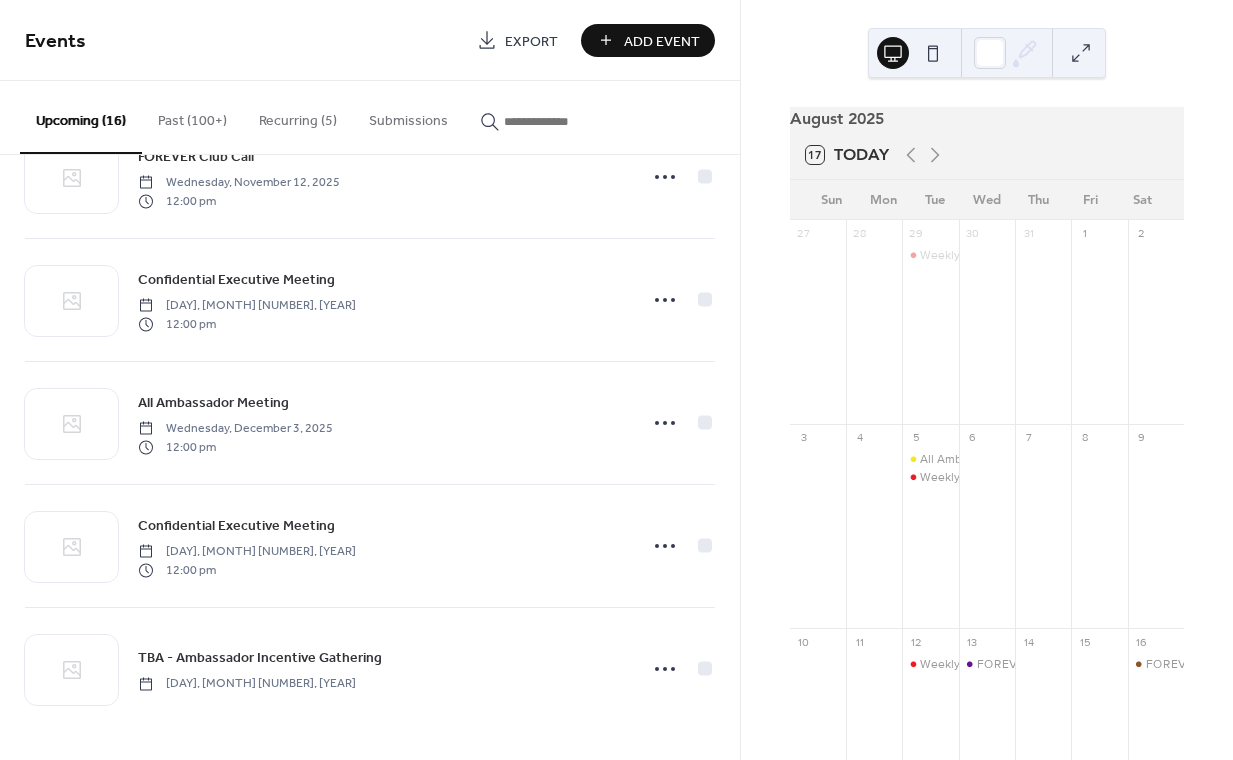 scroll, scrollTop: 0, scrollLeft: 0, axis: both 